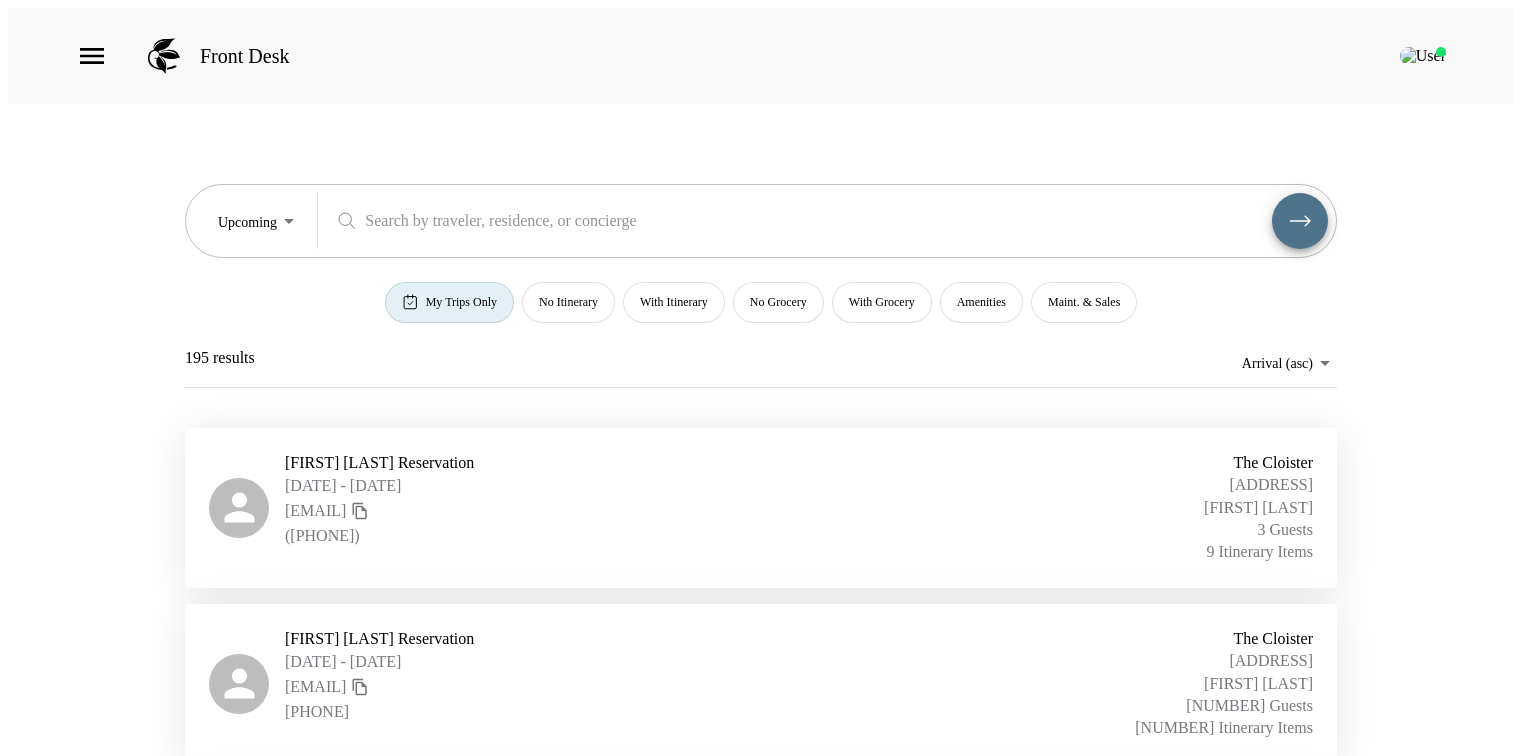 scroll, scrollTop: 191, scrollLeft: 0, axis: vertical 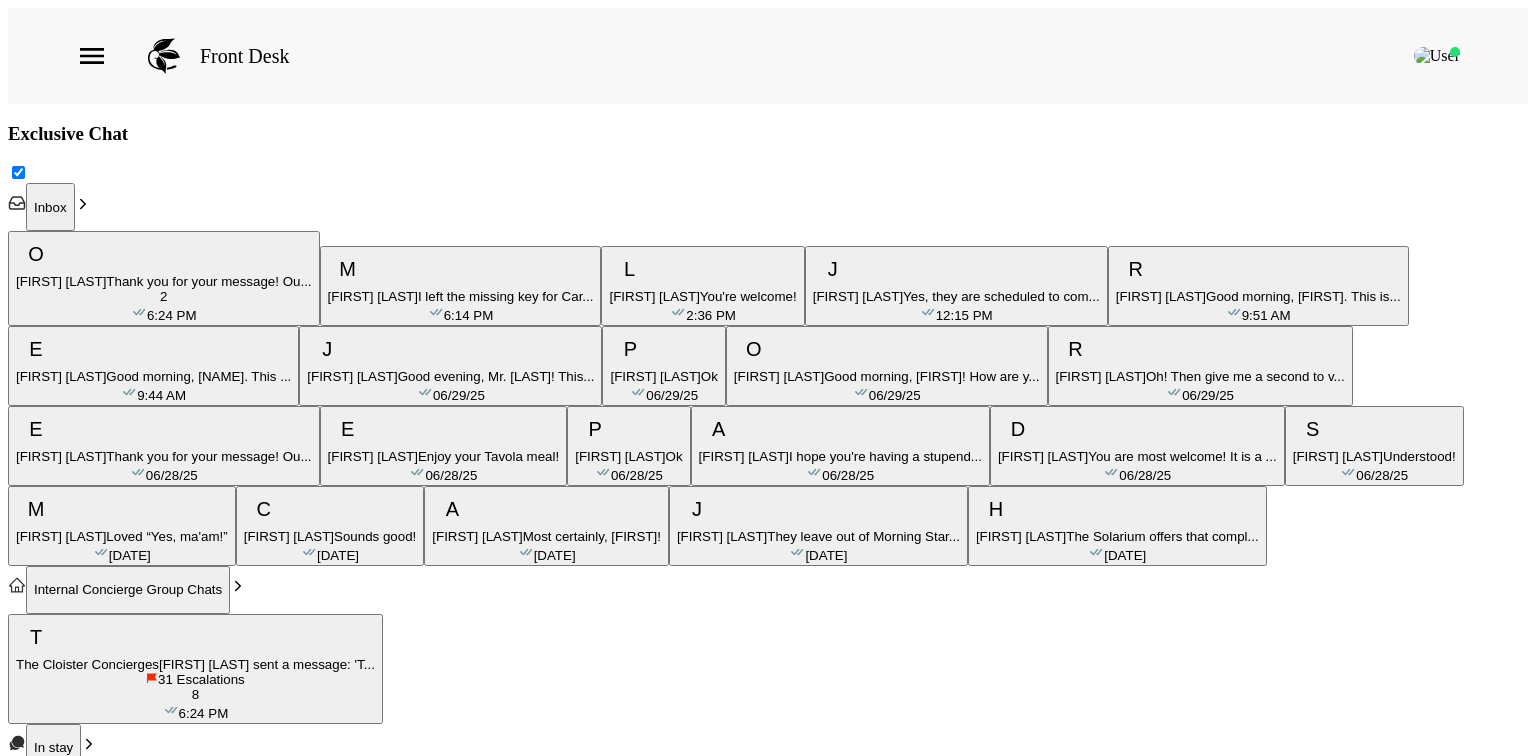 click on "[FIRST] [LAST] in Cloister Cott... [TIME]" at bounding box center [461, 286] 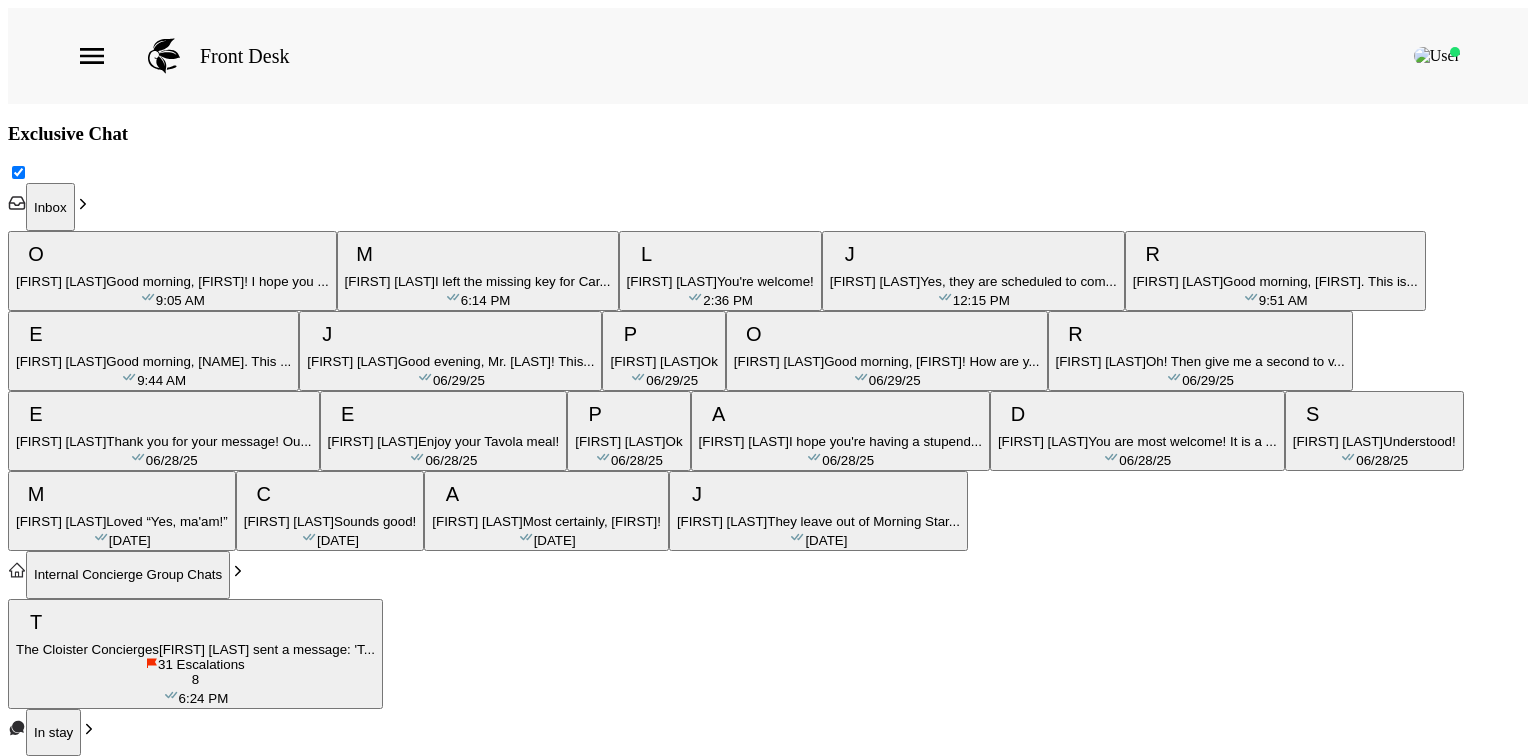 click on "I left the missing key for Car..." at bounding box center [217, 281] 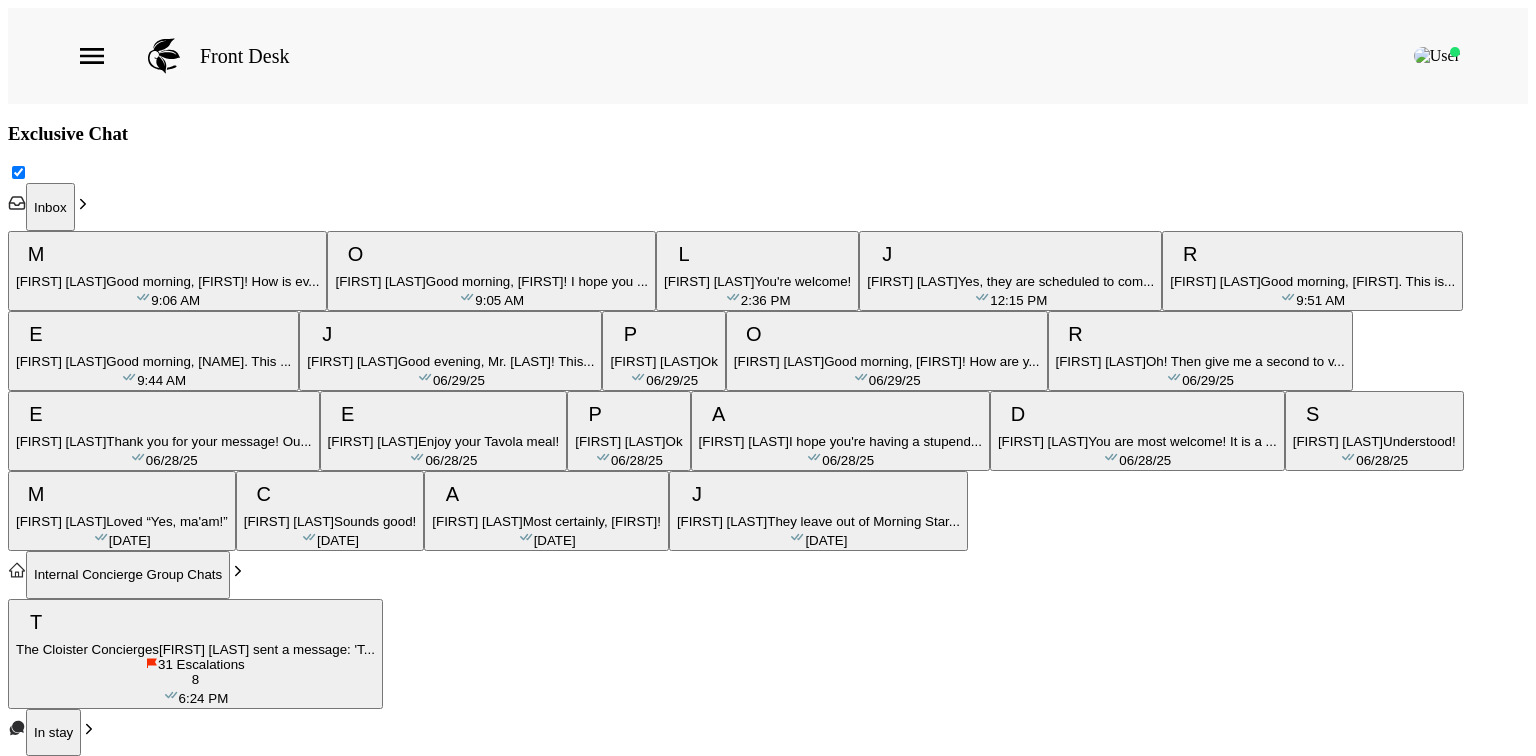 scroll, scrollTop: 202, scrollLeft: 0, axis: vertical 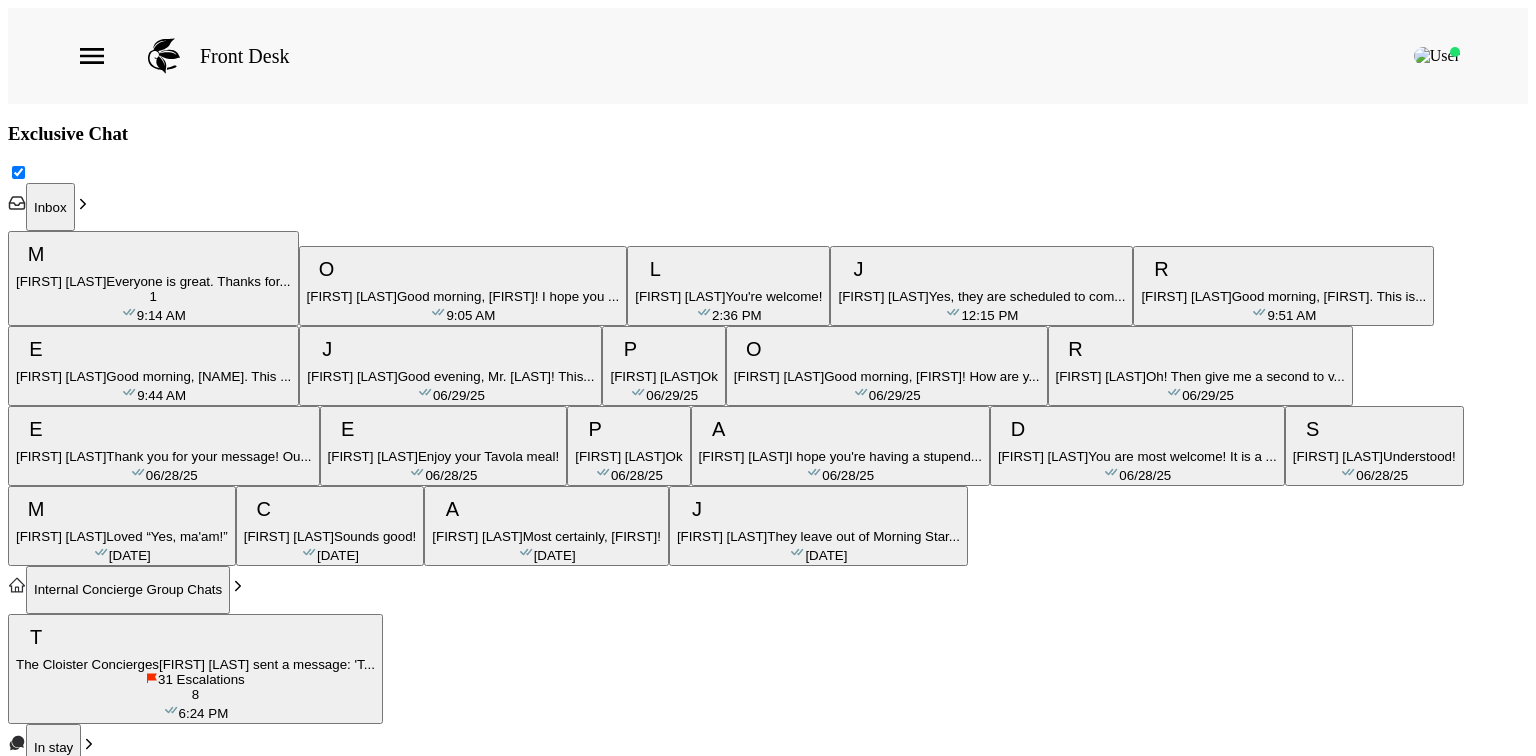 type on "Good morning, [FIRST]! How are you and the family starting this beautiful day at Sea Island?
I just got a call from the kids camp and they wanted to" 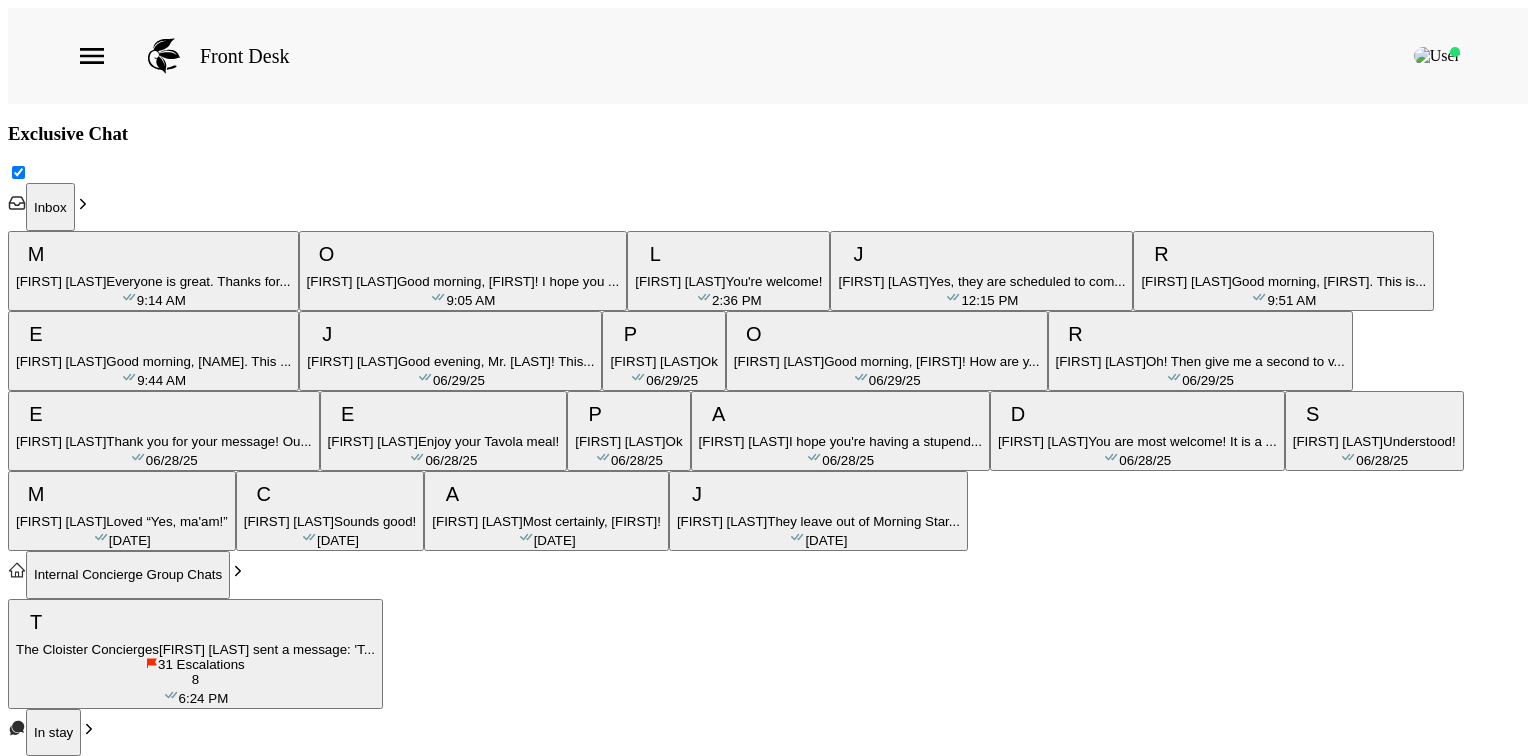 click at bounding box center (88, 75348) 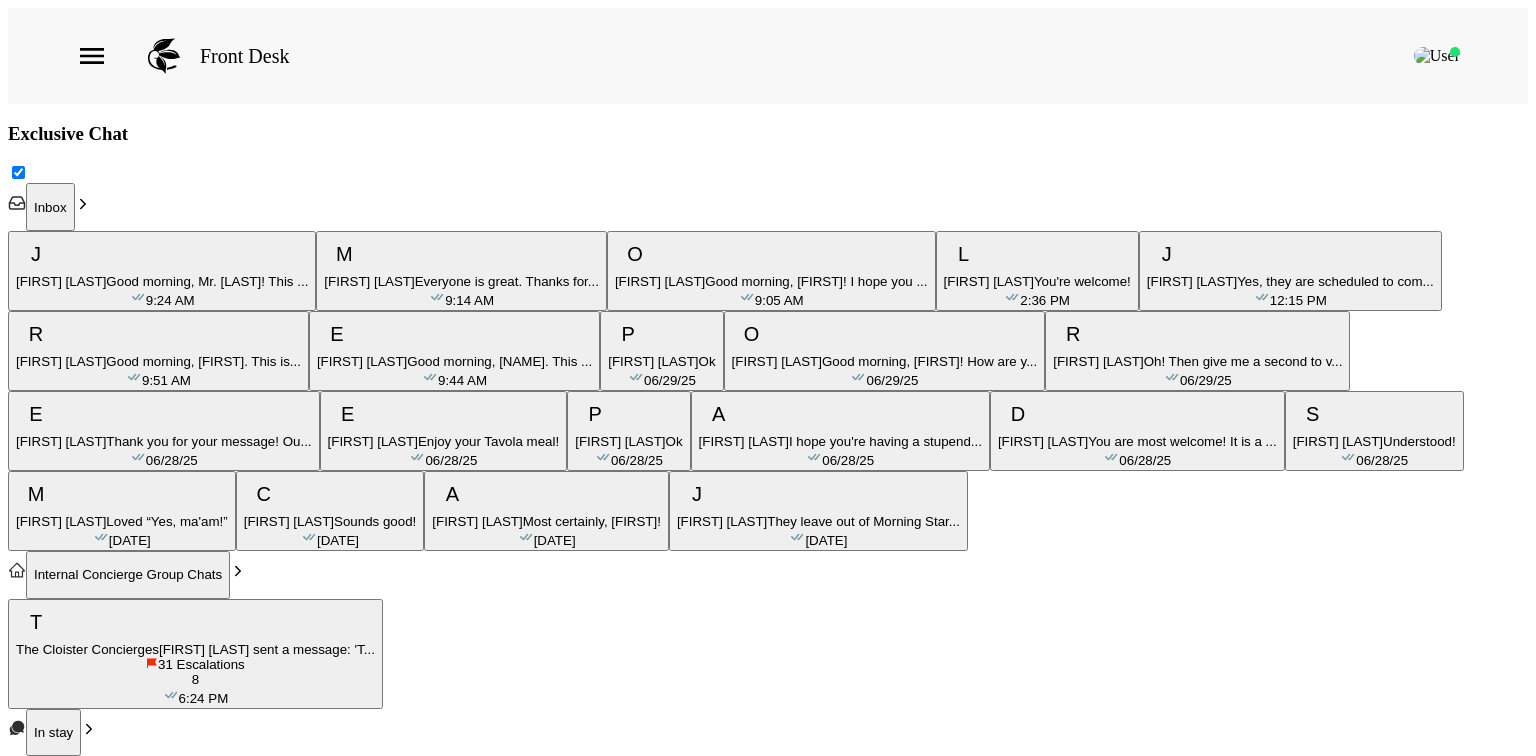 type 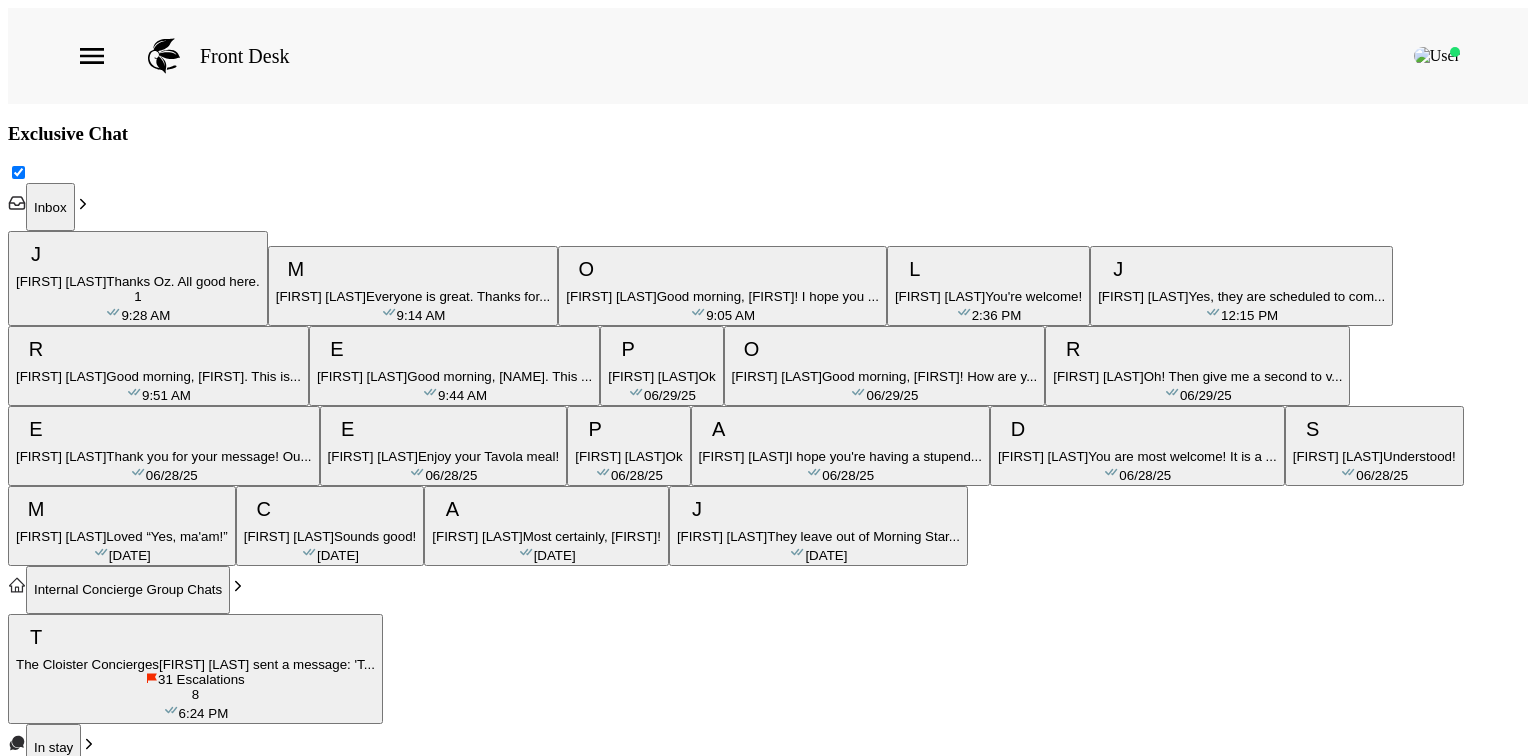 click on "Thanks Oz. All good here." at bounding box center (182, 281) 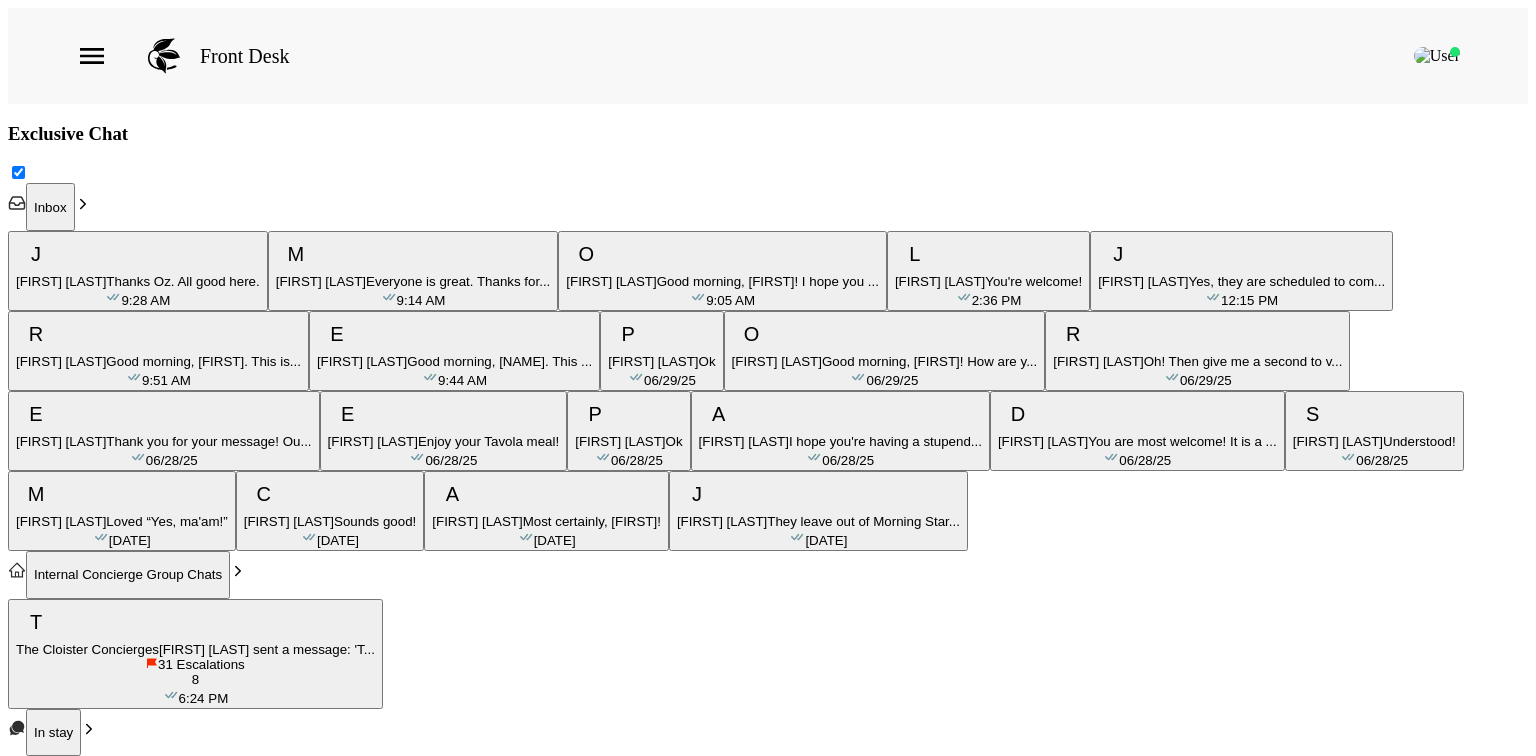 click at bounding box center (88, 75372) 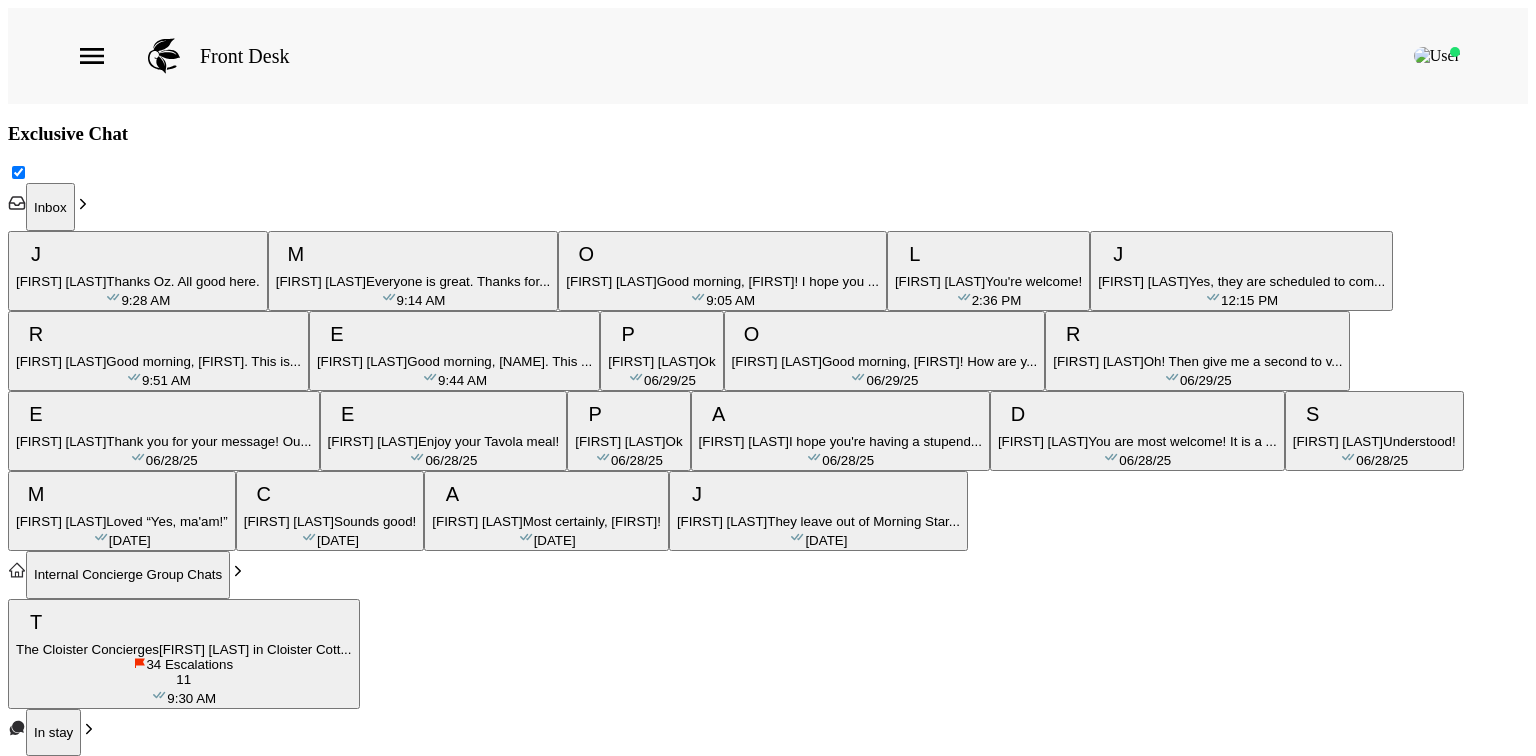 click on "Everyone is great.
Thanks for..." at bounding box center [182, 281] 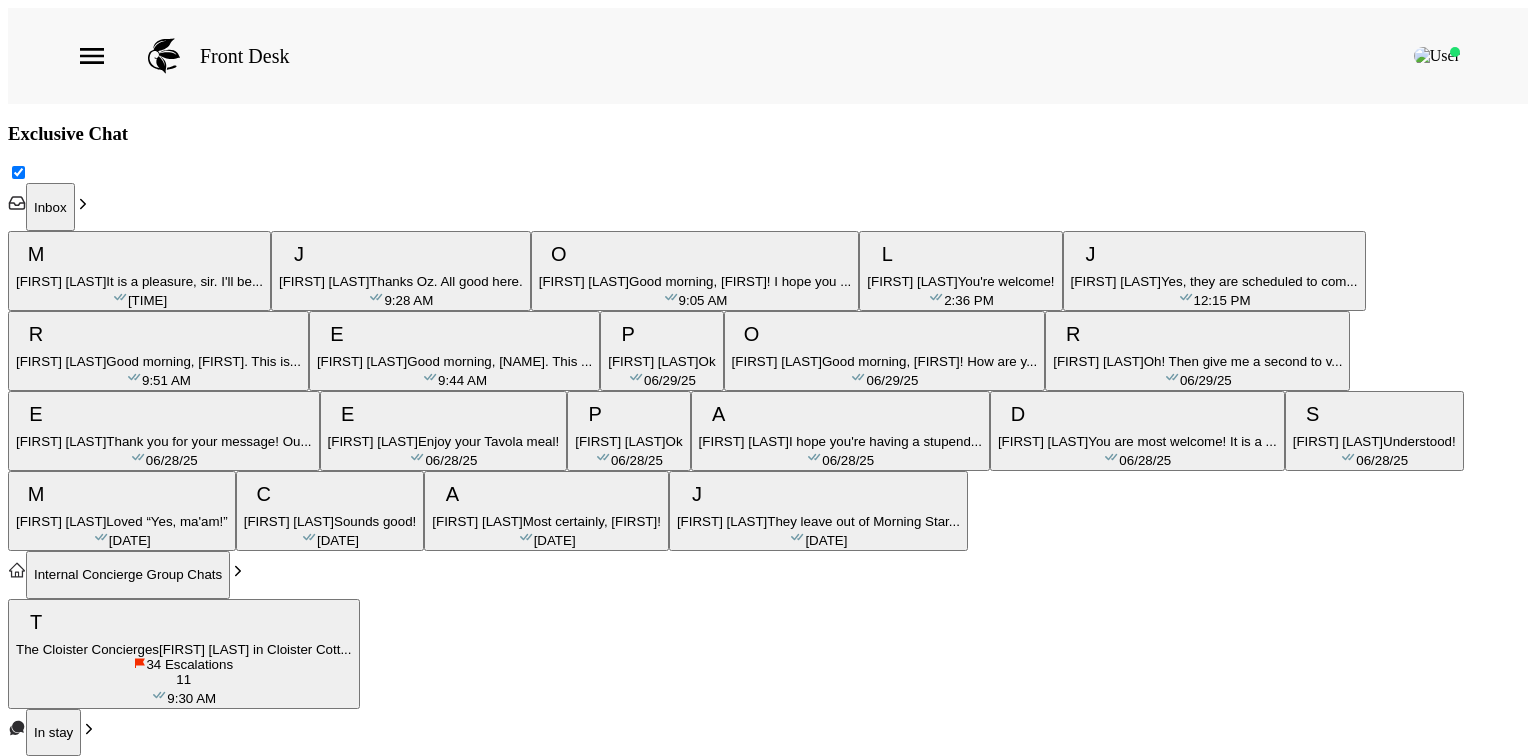 scroll, scrollTop: 385, scrollLeft: 0, axis: vertical 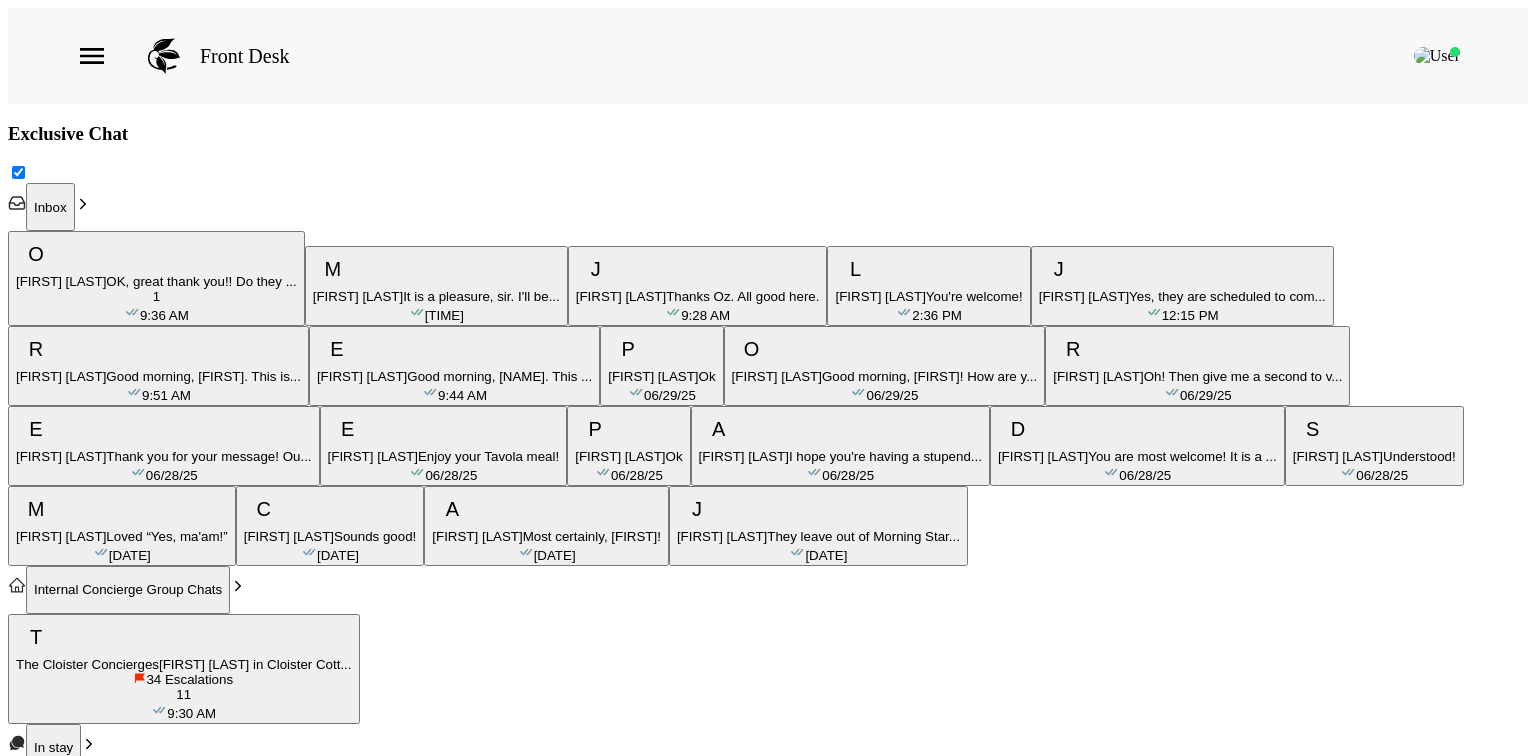 click on "OK, great thank you!!
Do they ..." at bounding box center [201, 281] 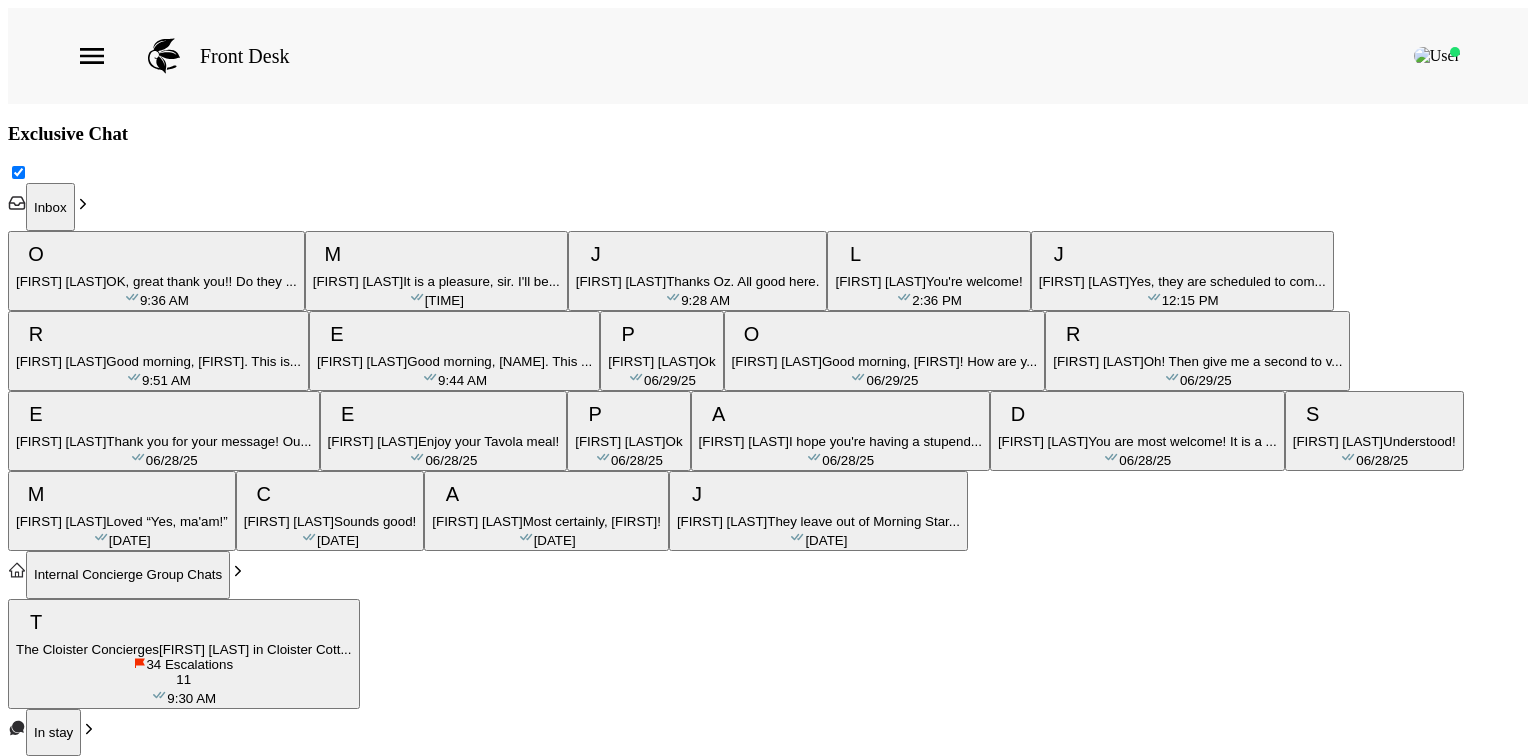 drag, startPoint x: 568, startPoint y: 656, endPoint x: 1238, endPoint y: 660, distance: 670.01196 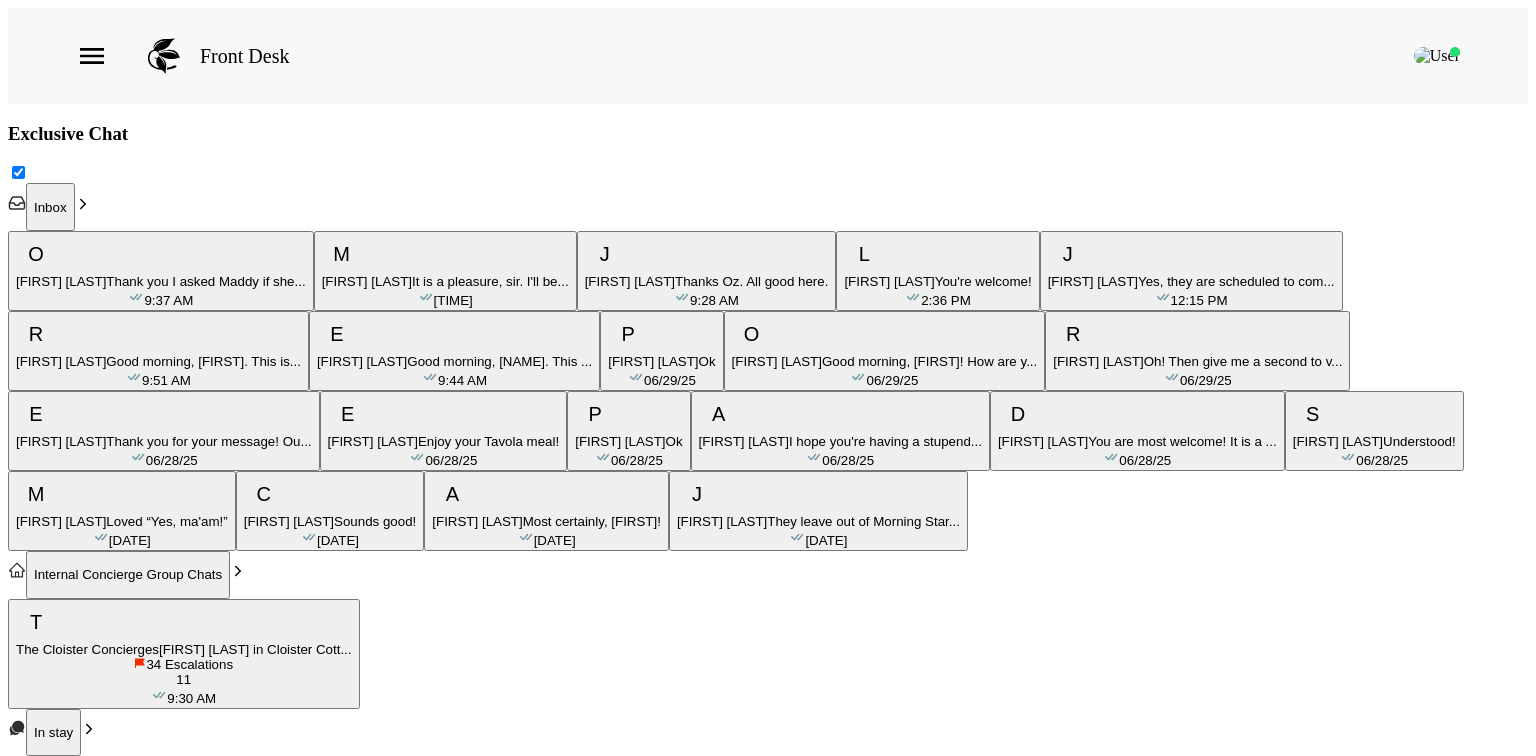 scroll, scrollTop: 606, scrollLeft: 0, axis: vertical 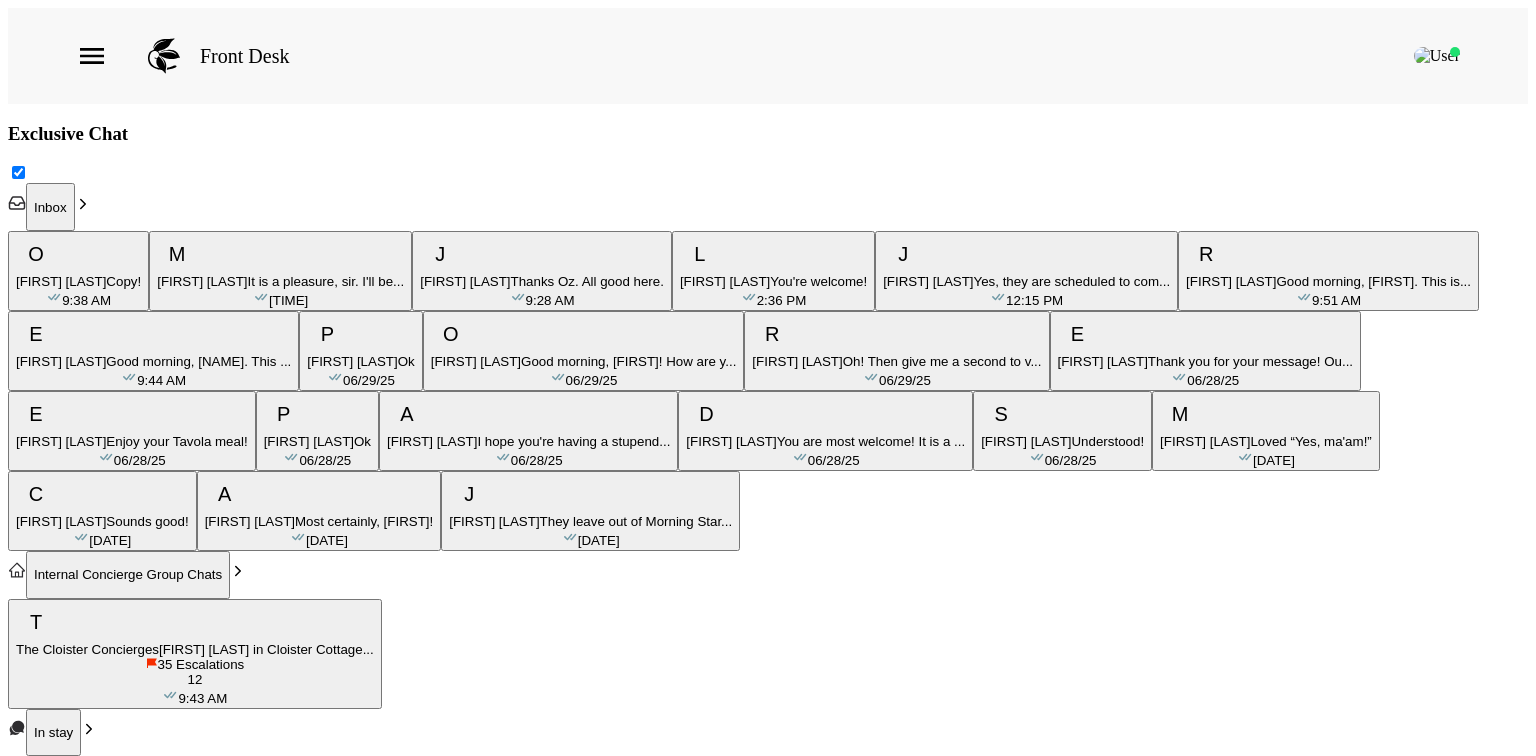 click on "[FIRST] [LAST] Thanks [FIRST]. All good here.  [TIME]" at bounding box center (542, 271) 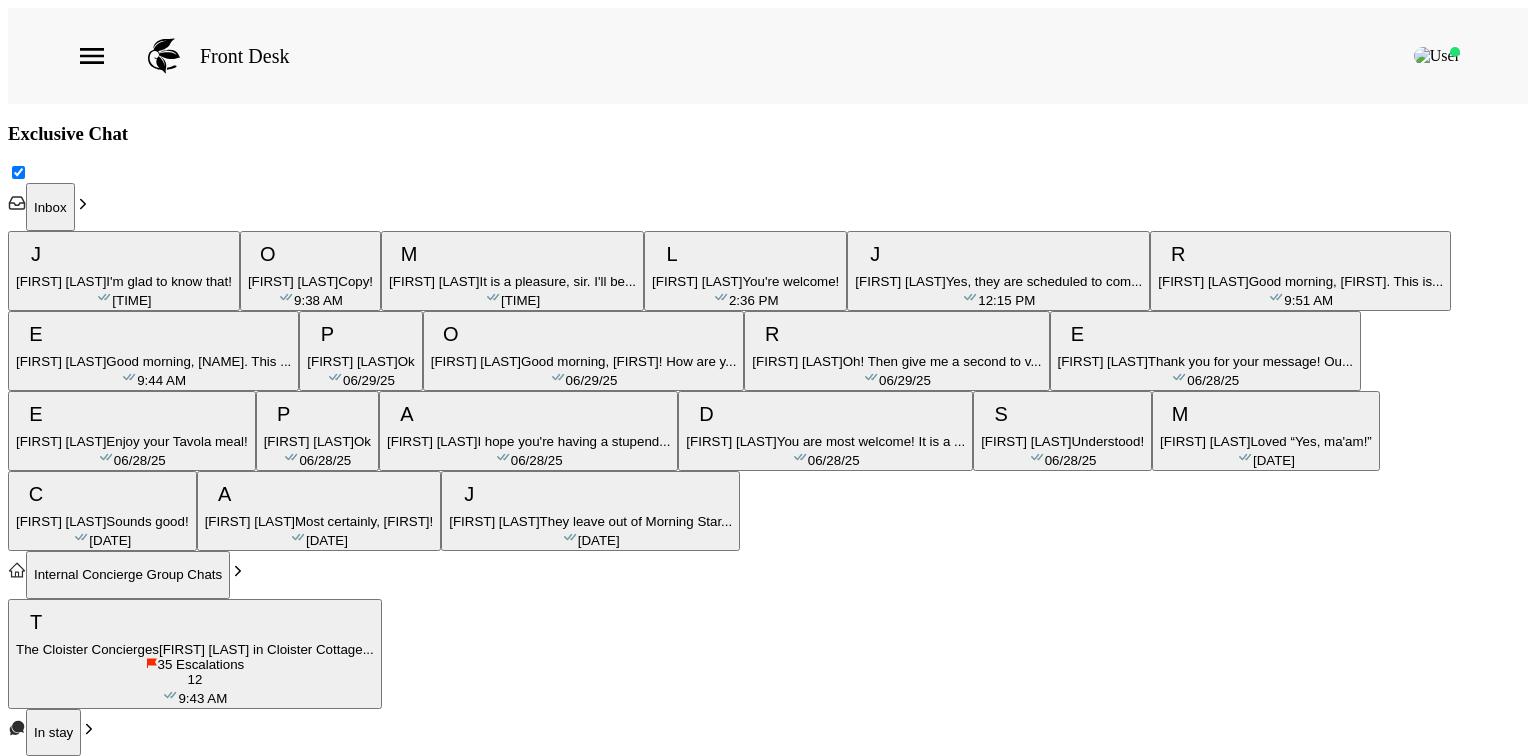 click on "[TITLE] [FIRST] [LAST] Good morning, [FIRST]. This is... 9:51 AM" at bounding box center [1300, 271] 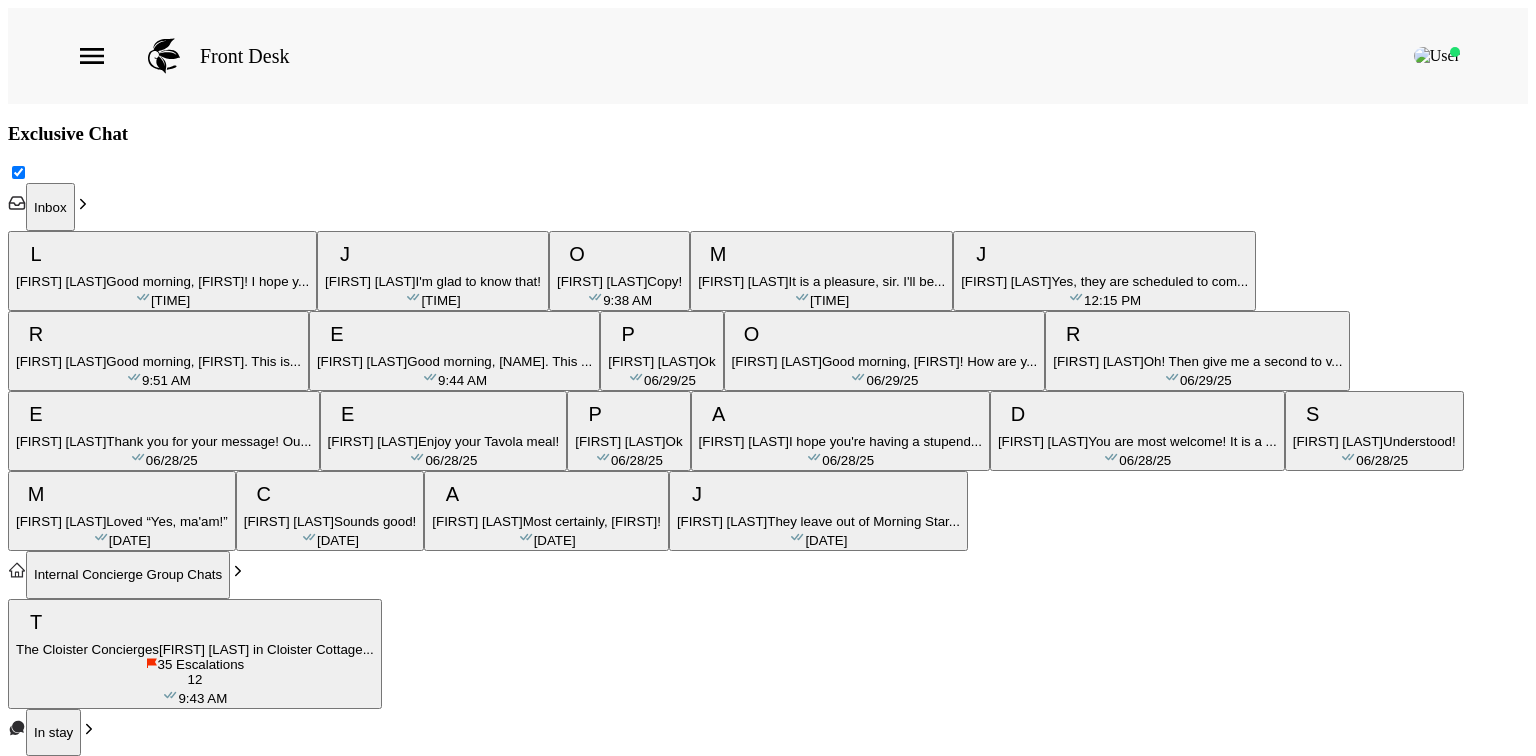 scroll, scrollTop: 669, scrollLeft: 0, axis: vertical 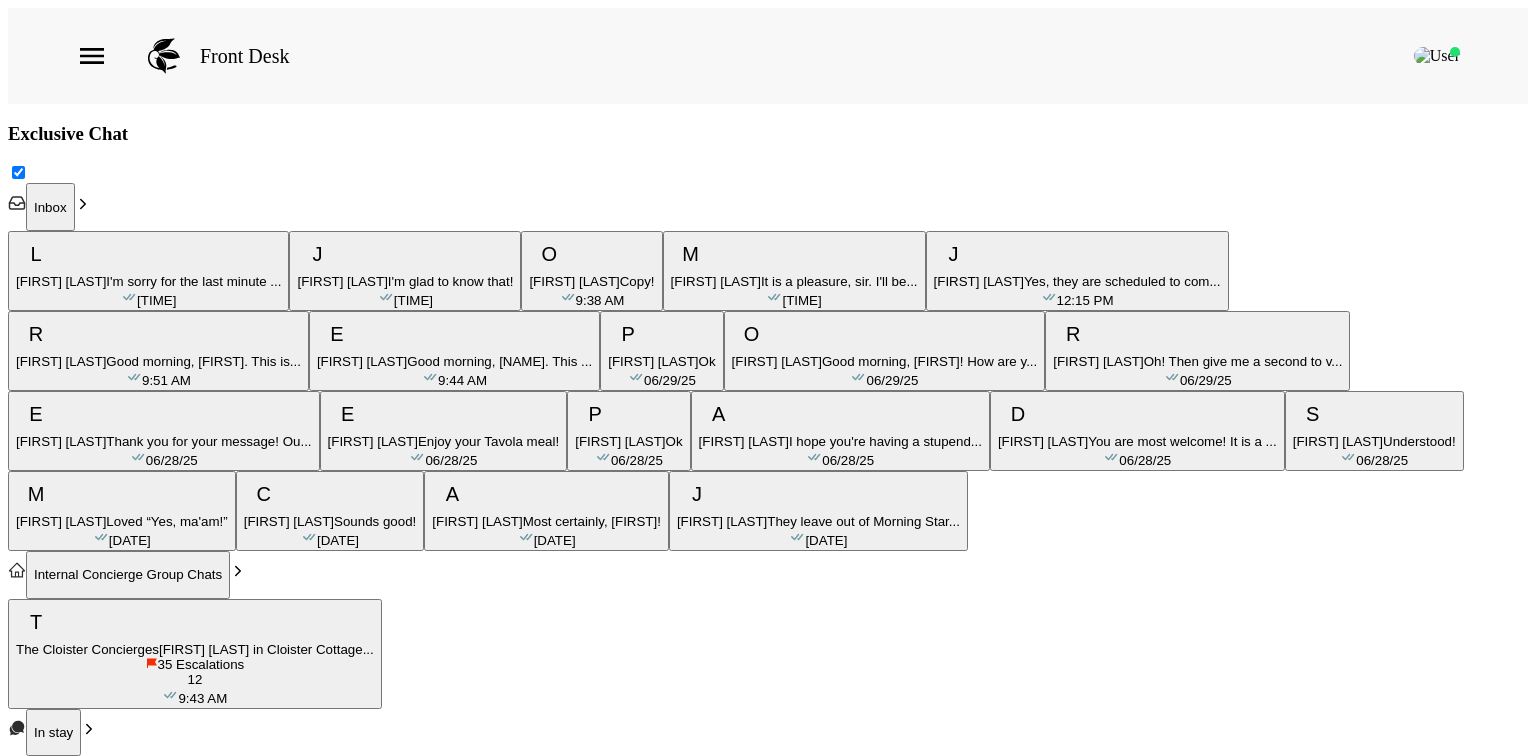 click on "Copy!" at bounding box center [193, 281] 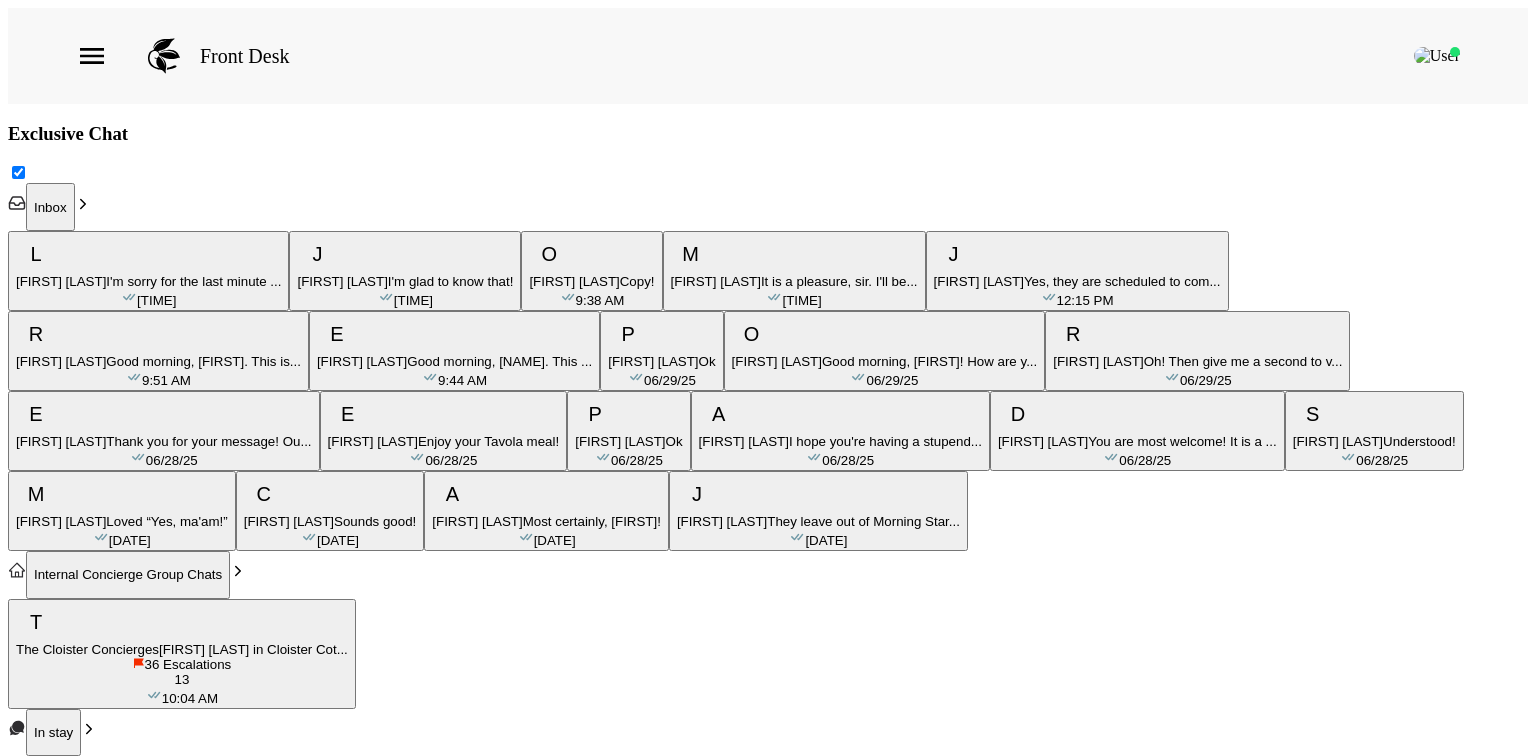 scroll, scrollTop: 1170, scrollLeft: 0, axis: vertical 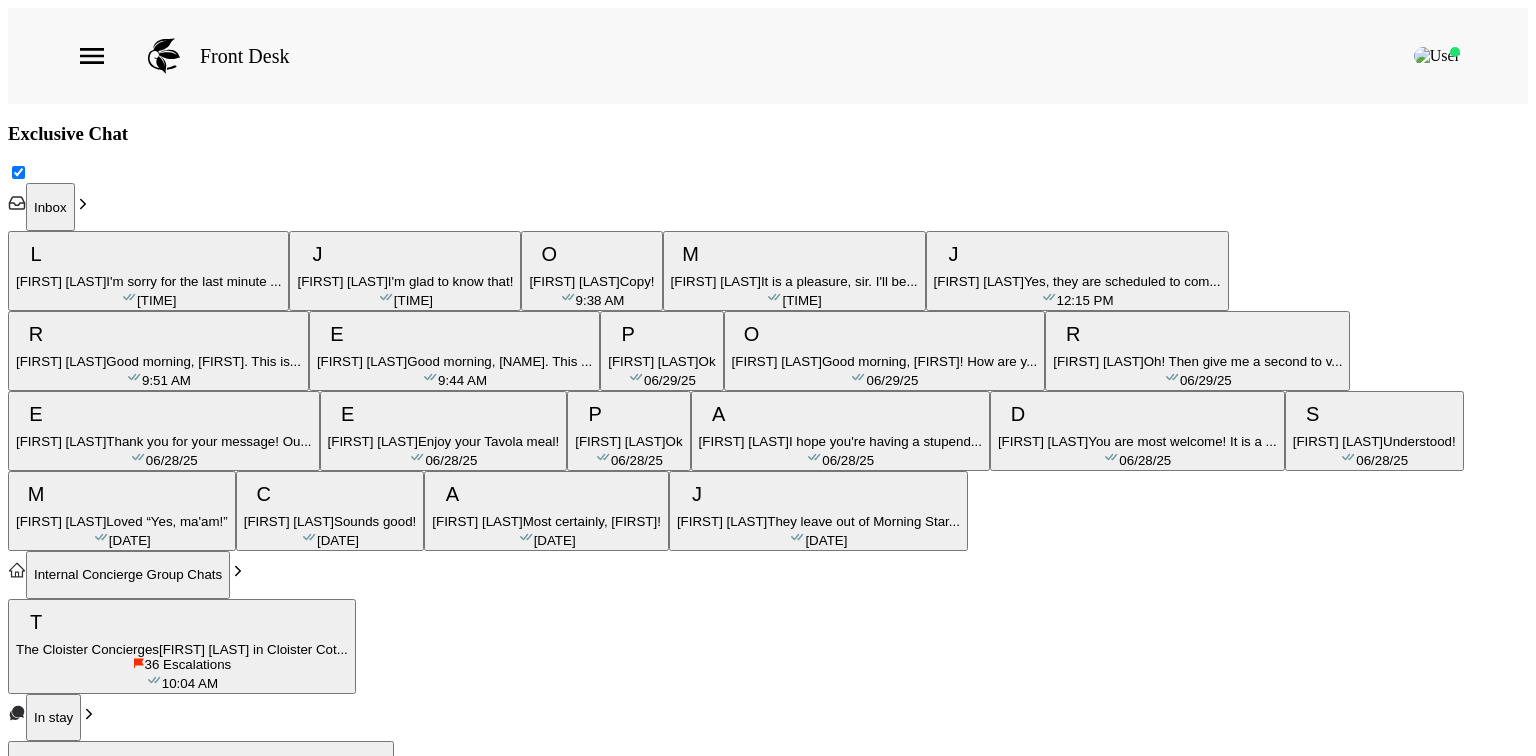 click on "View Chat" at bounding box center [46, 75884] 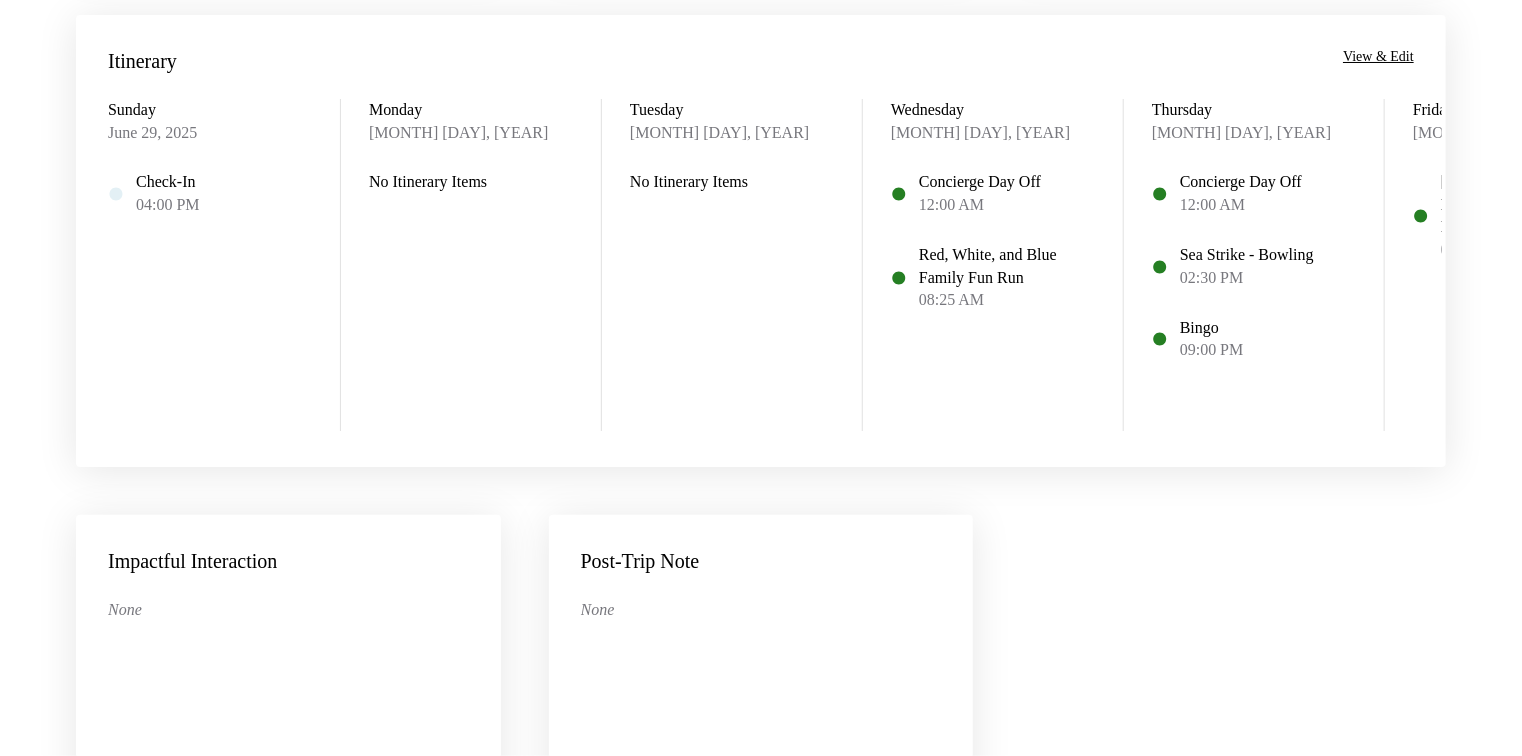 scroll, scrollTop: 1579, scrollLeft: 0, axis: vertical 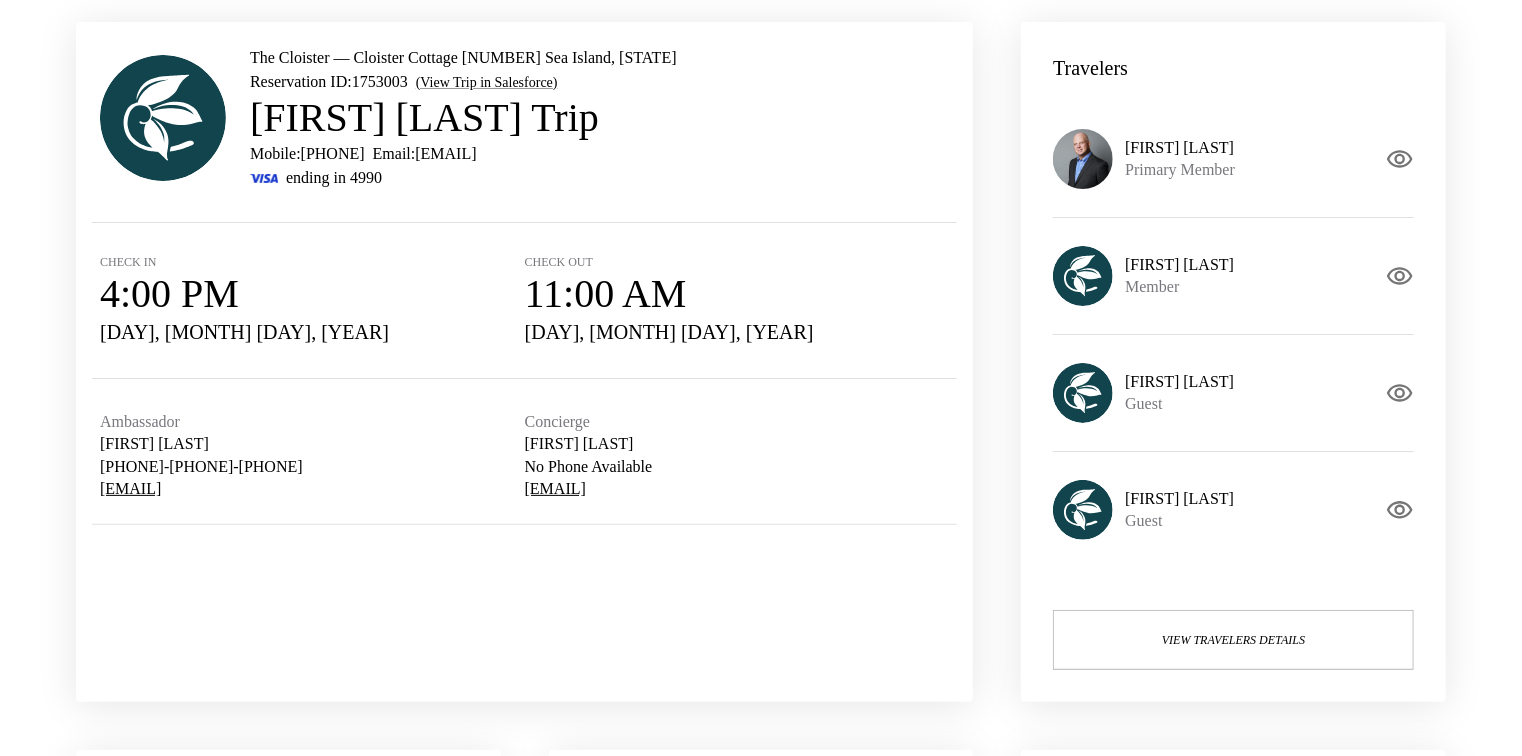 drag, startPoint x: 69, startPoint y: 287, endPoint x: 68, endPoint y: 85, distance: 202.00247 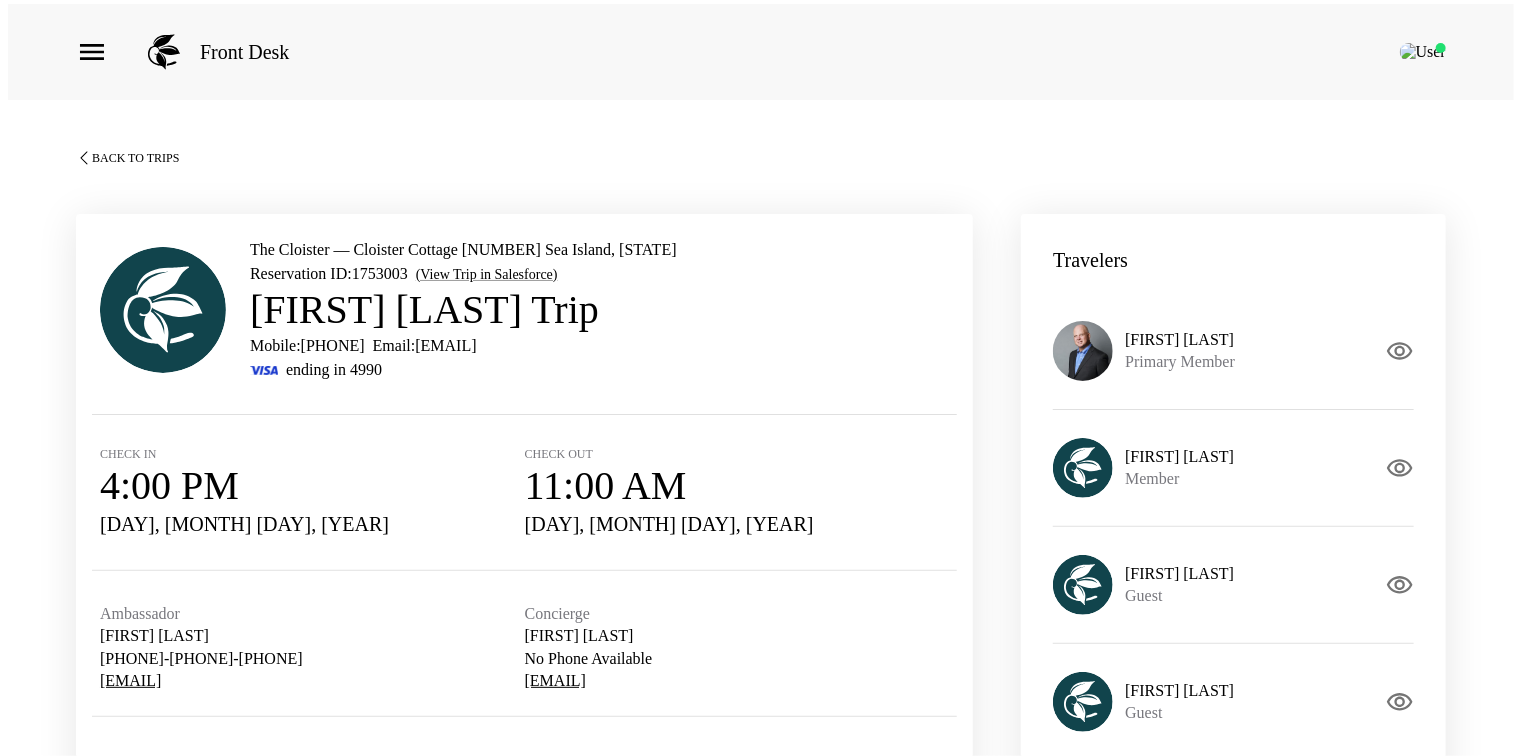 scroll, scrollTop: 0, scrollLeft: 0, axis: both 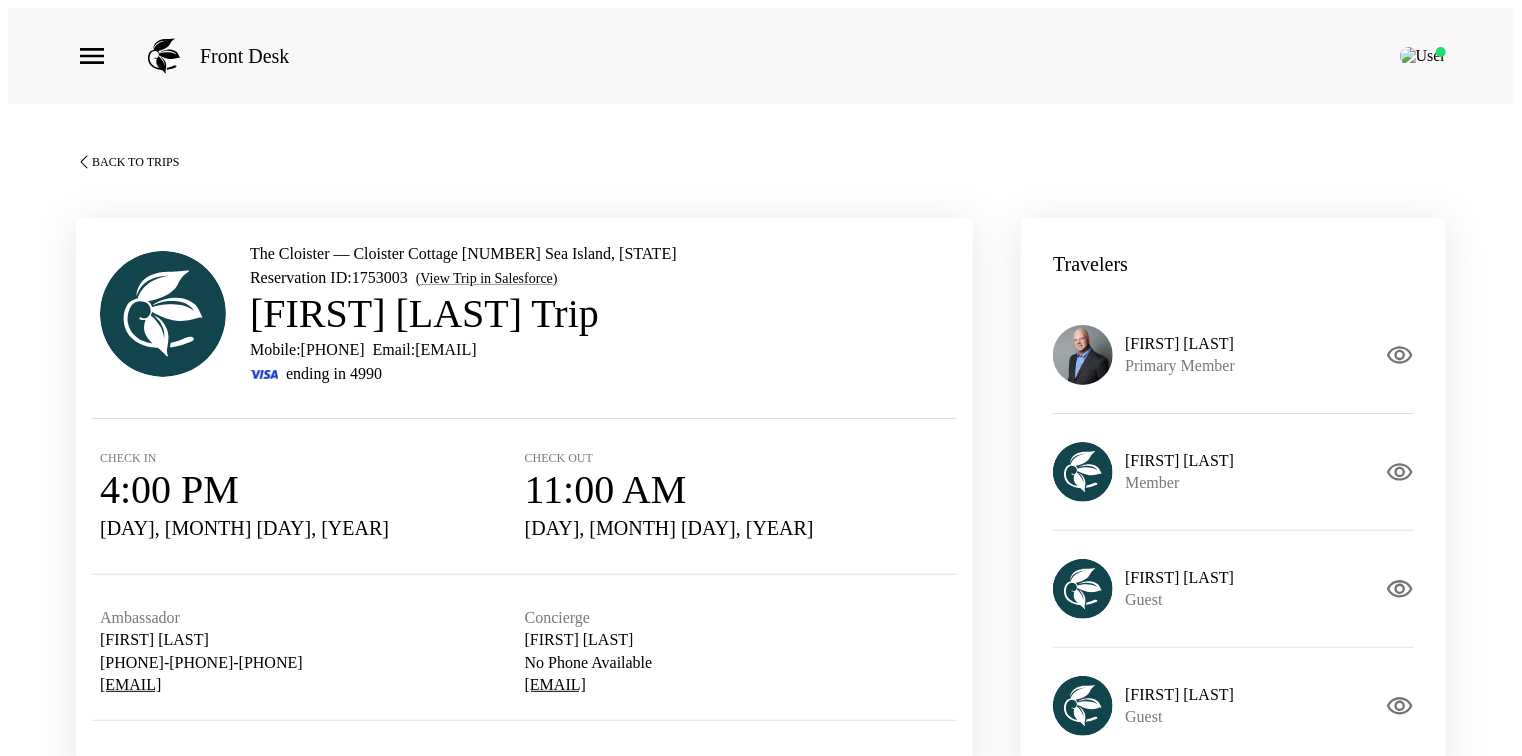 click at bounding box center [92, 56] 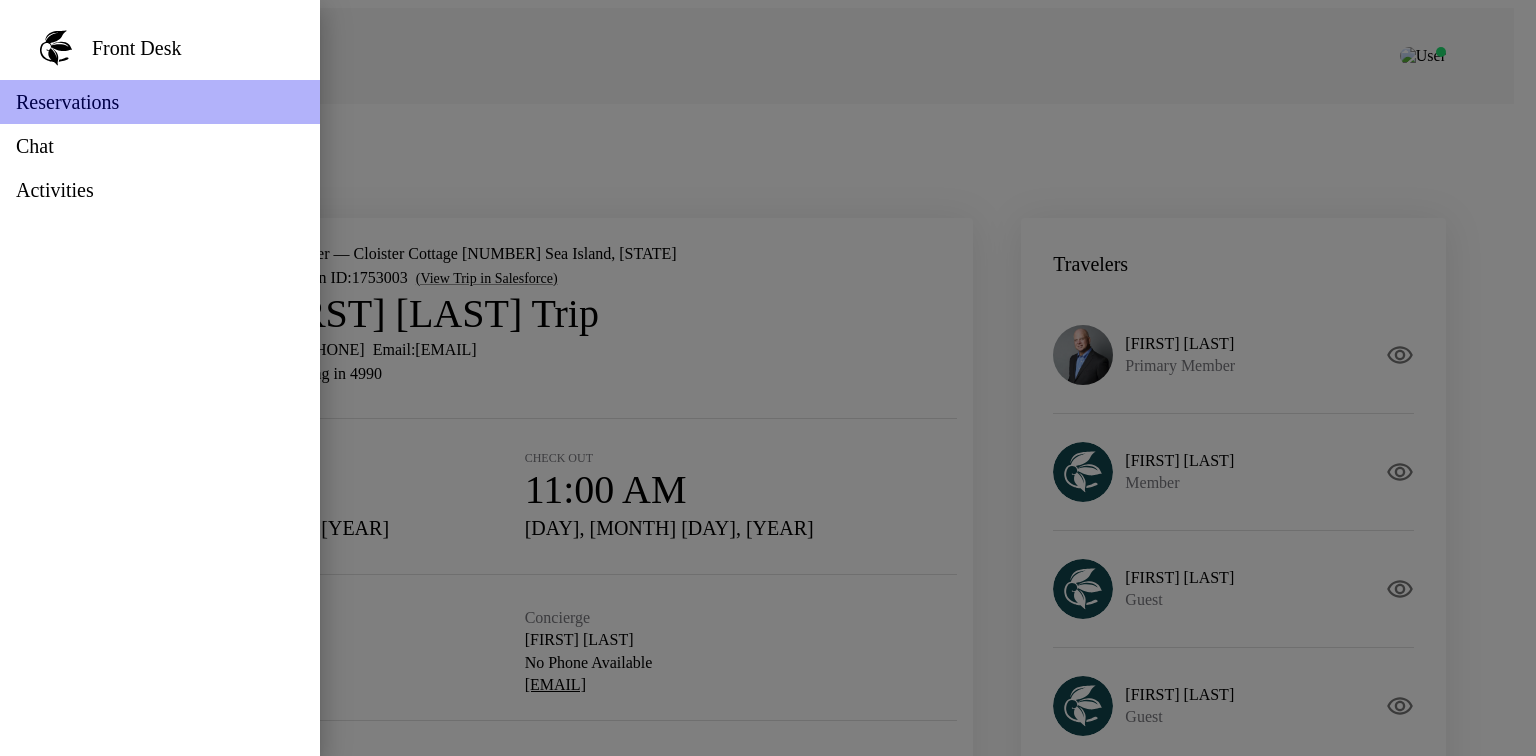 click on "Reservations" at bounding box center (67, 102) 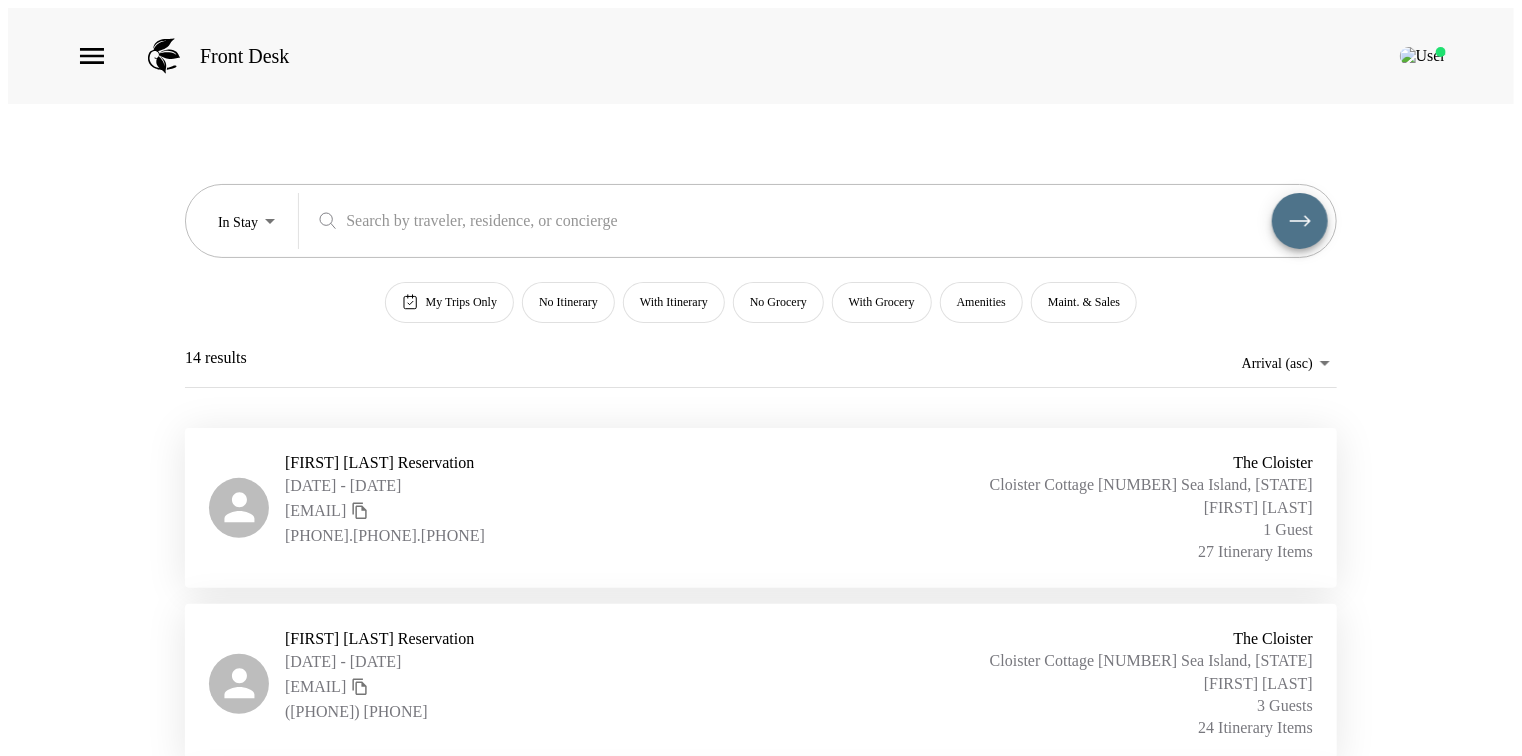 click on "In Stay In-Stay ​ My Trips Only No Itinerary With Itinerary No Grocery With Grocery Amenities Maint. & Sales 14 results Arrival (asc) reservations_prod_arrival_asc" at bounding box center (761, 266) 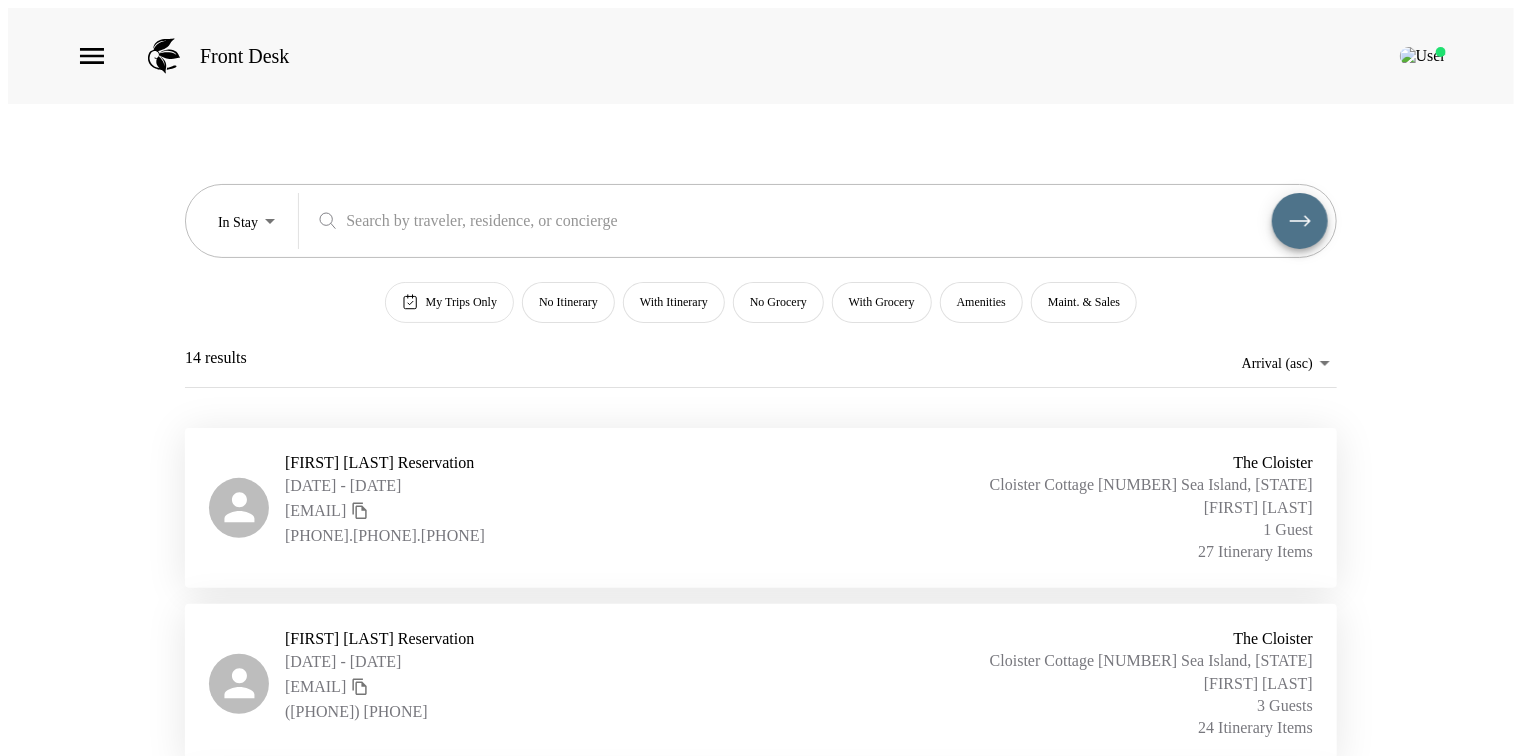 click on "My Trips Only" at bounding box center [449, 302] 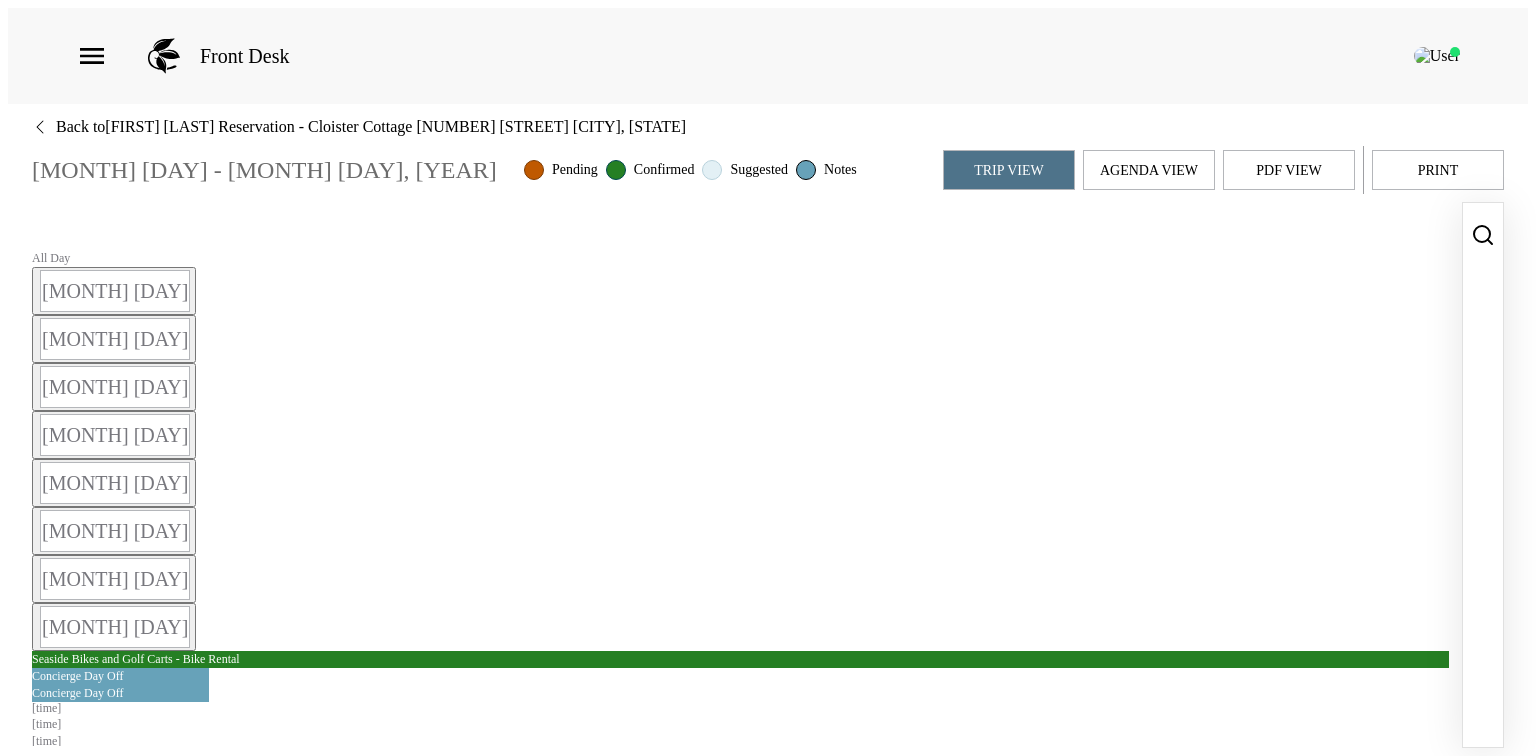 scroll, scrollTop: 0, scrollLeft: 0, axis: both 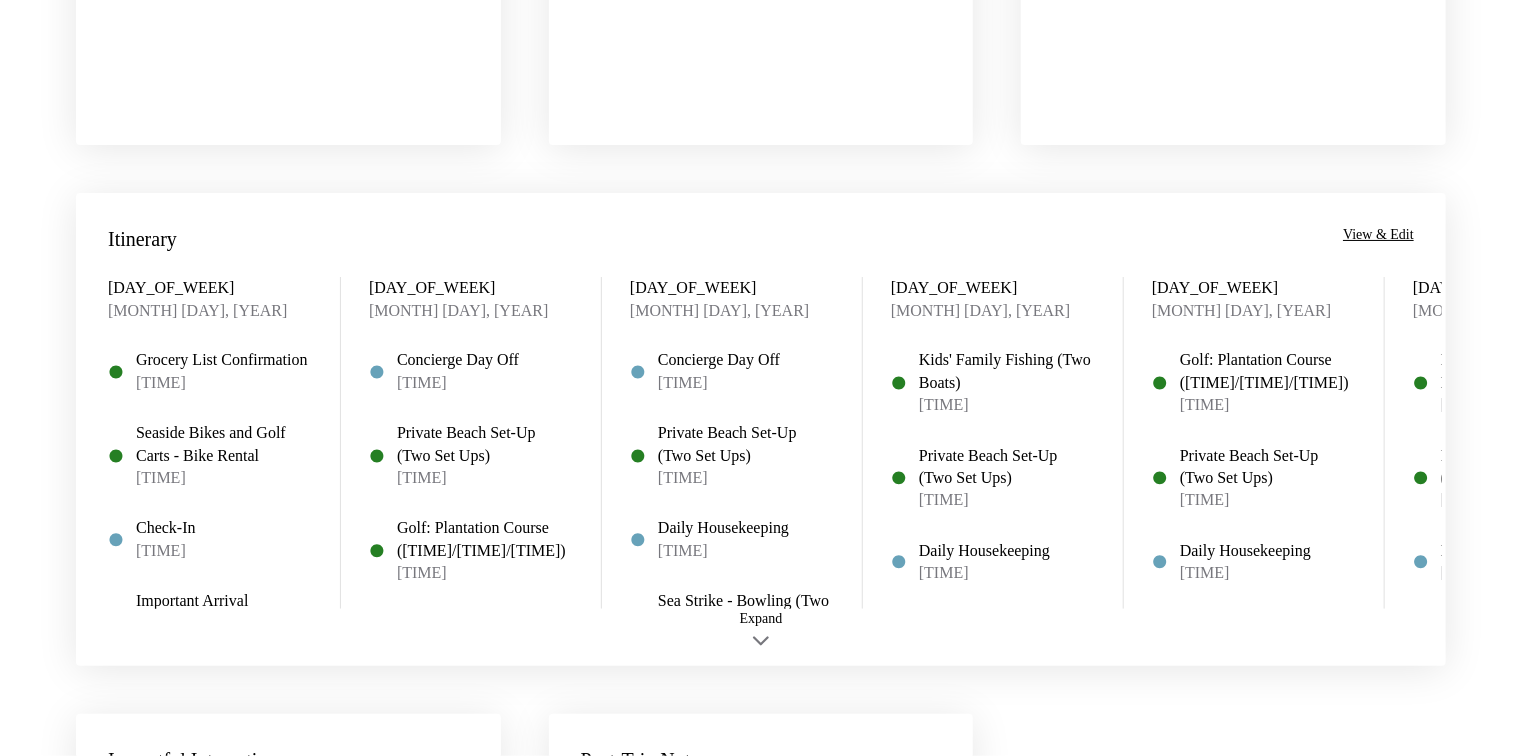 drag, startPoint x: 1000, startPoint y: 206, endPoint x: 1020, endPoint y: 376, distance: 171.17242 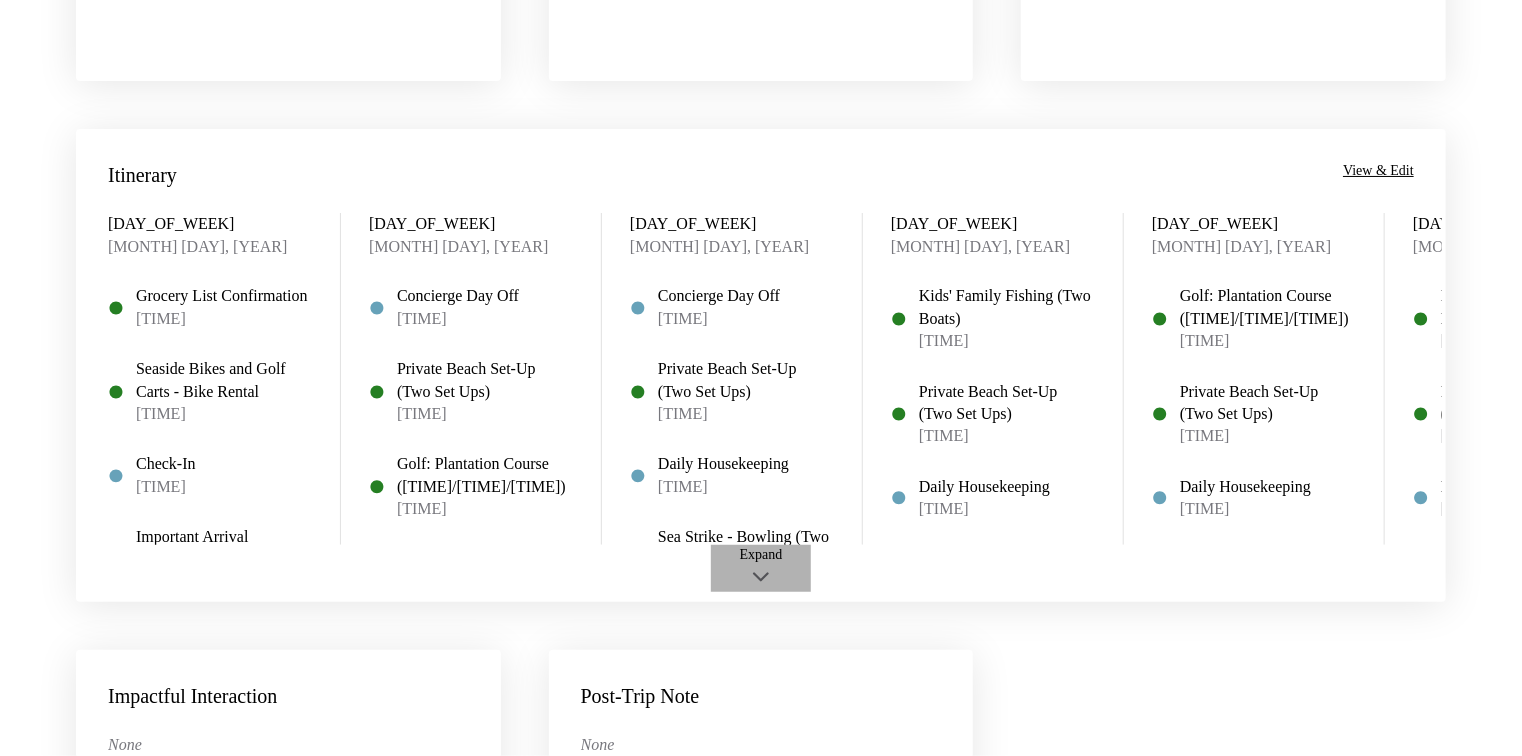 click at bounding box center [761, 577] 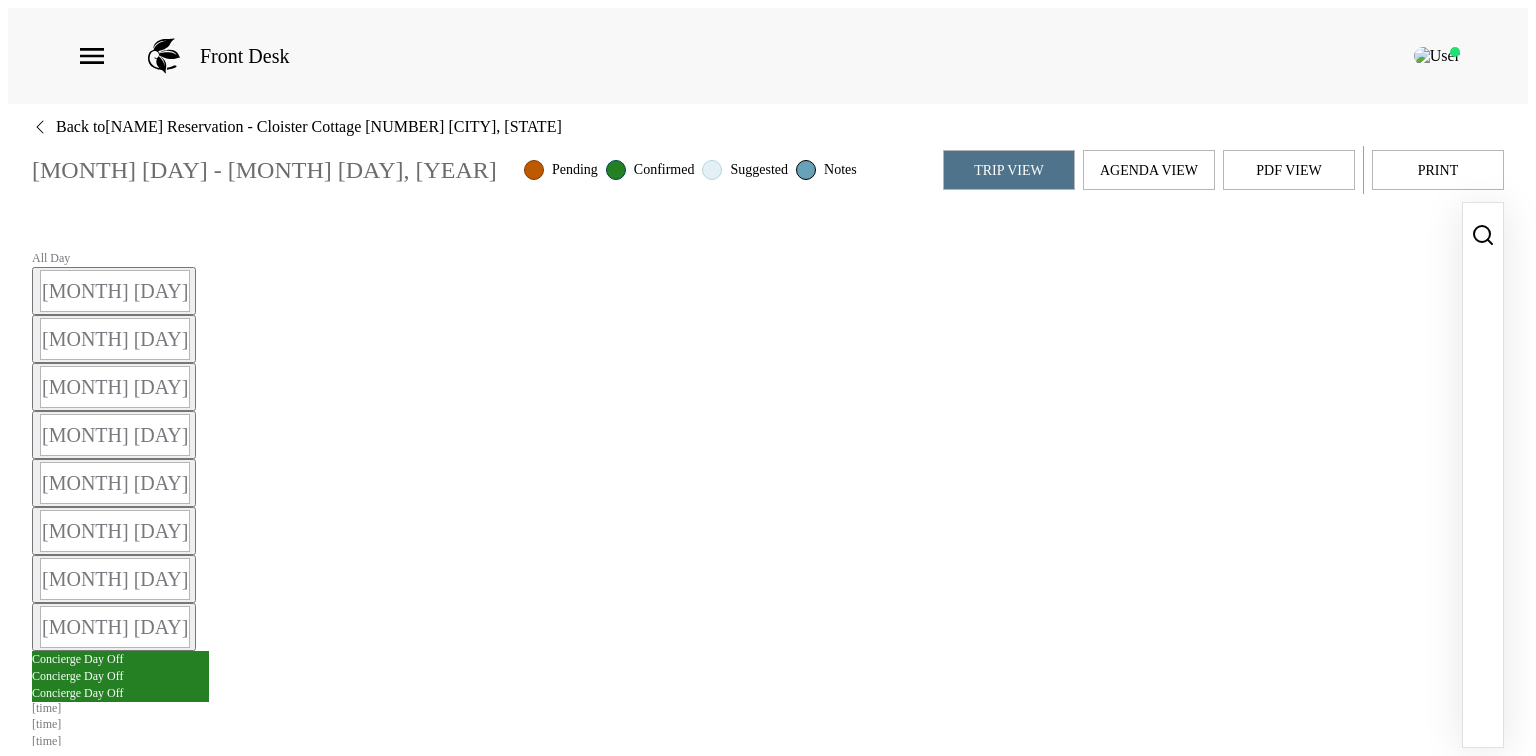 scroll, scrollTop: 0, scrollLeft: 0, axis: both 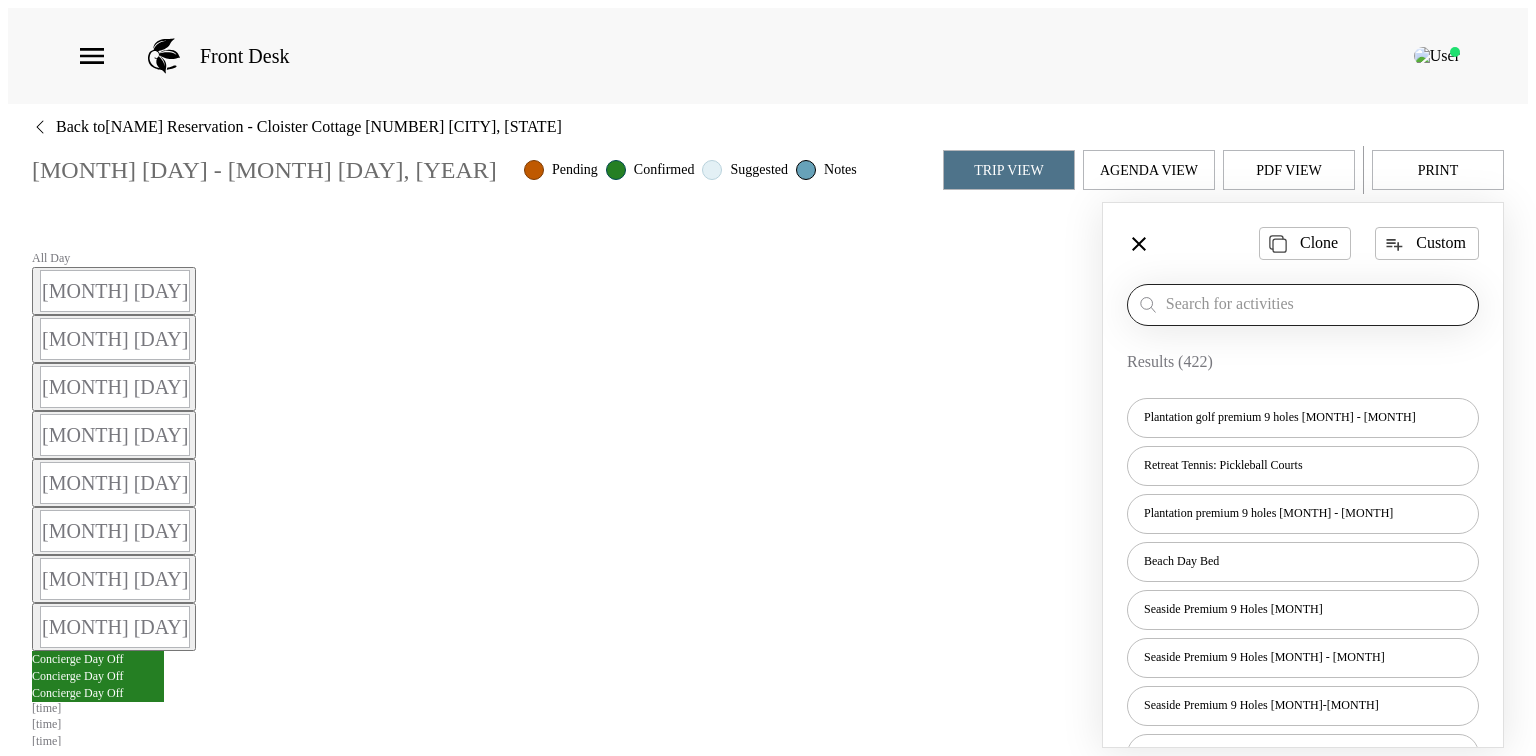 click at bounding box center [1318, 304] 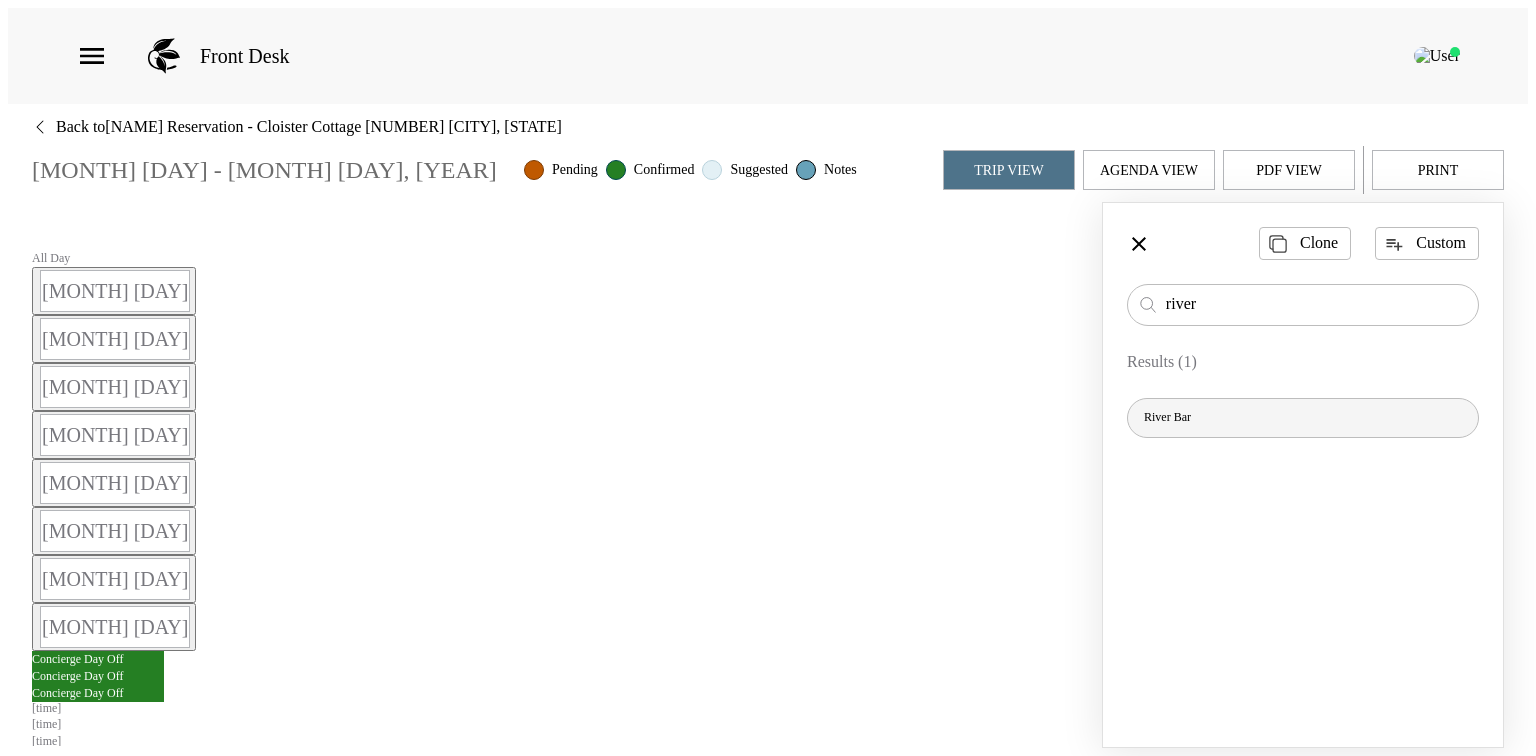 type on "river" 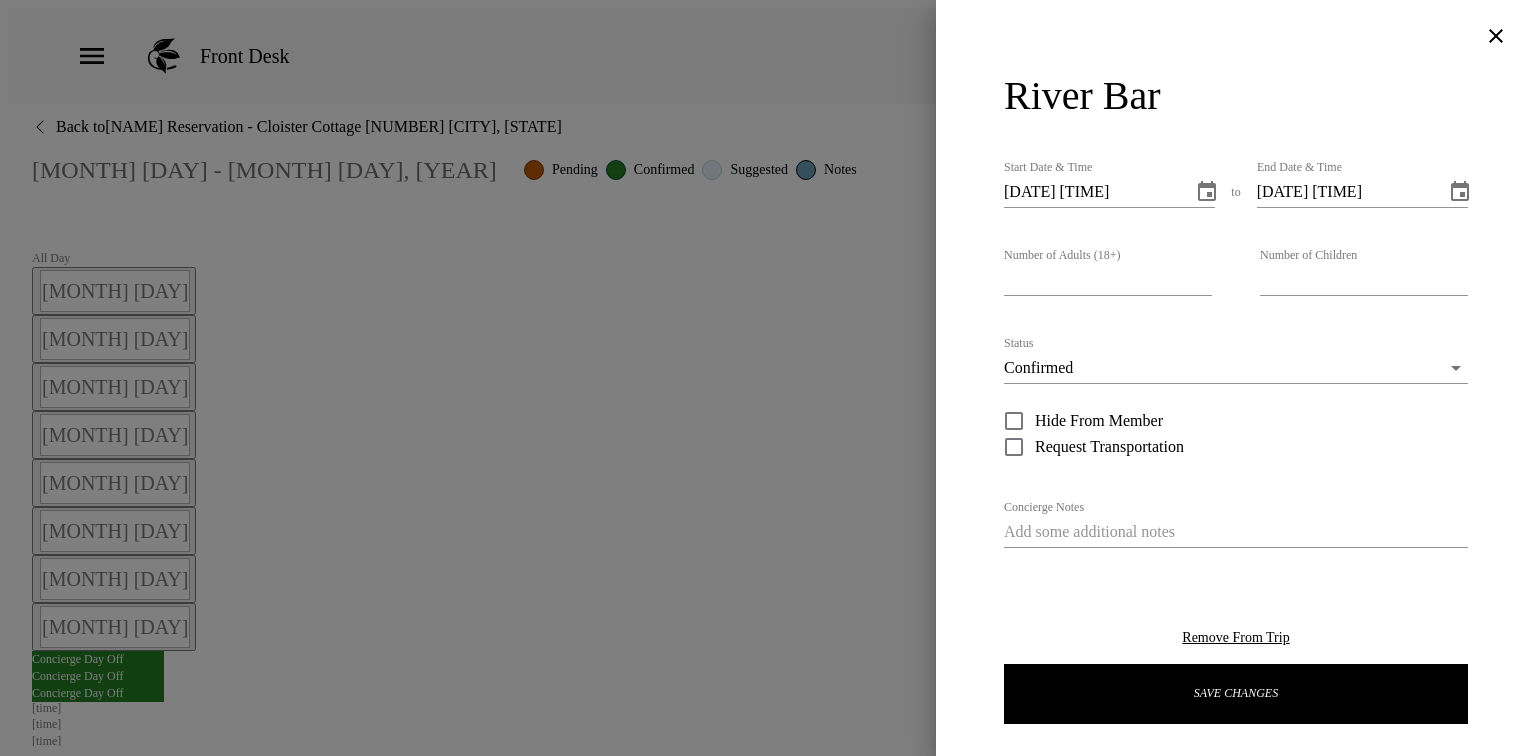 click at bounding box center [1207, 192] 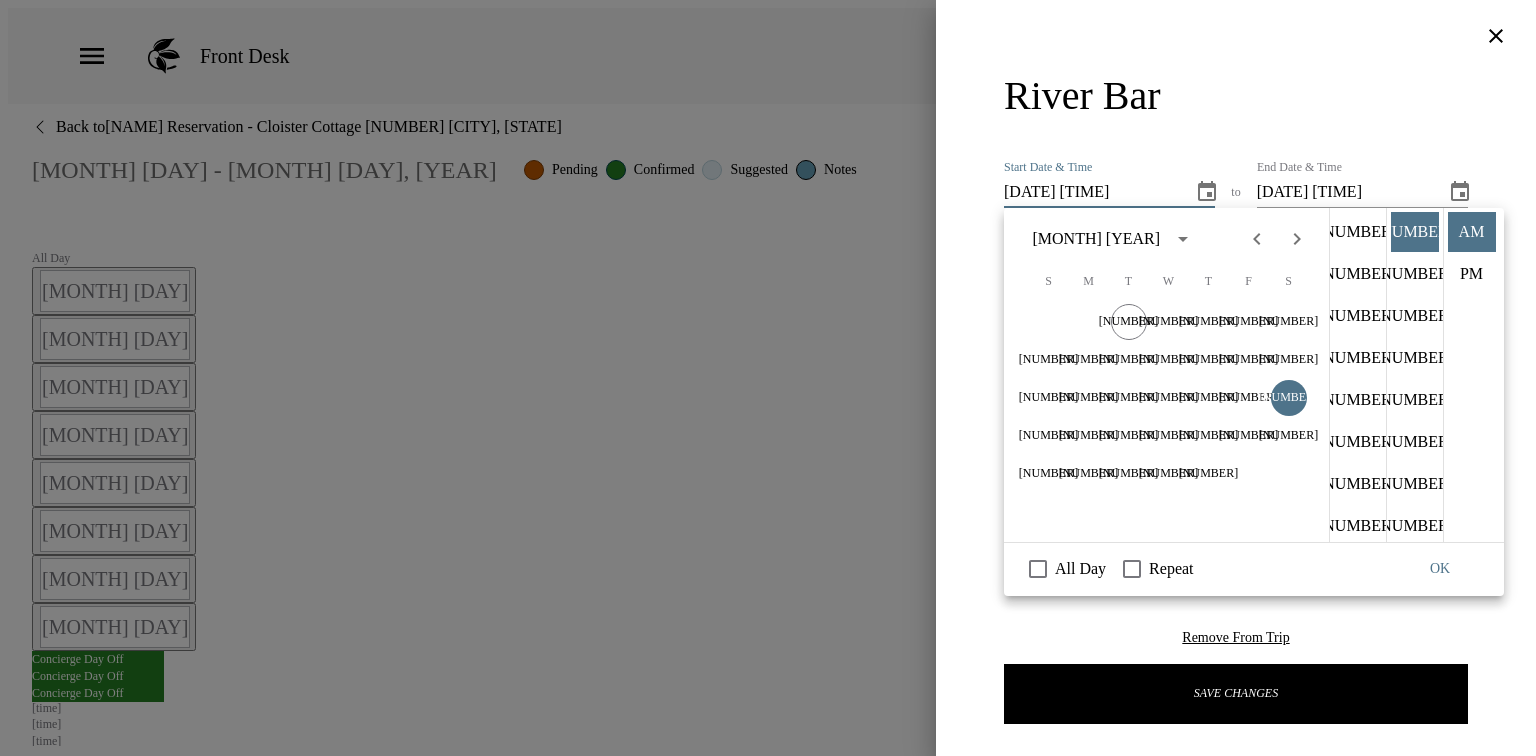 scroll, scrollTop: 461, scrollLeft: 0, axis: vertical 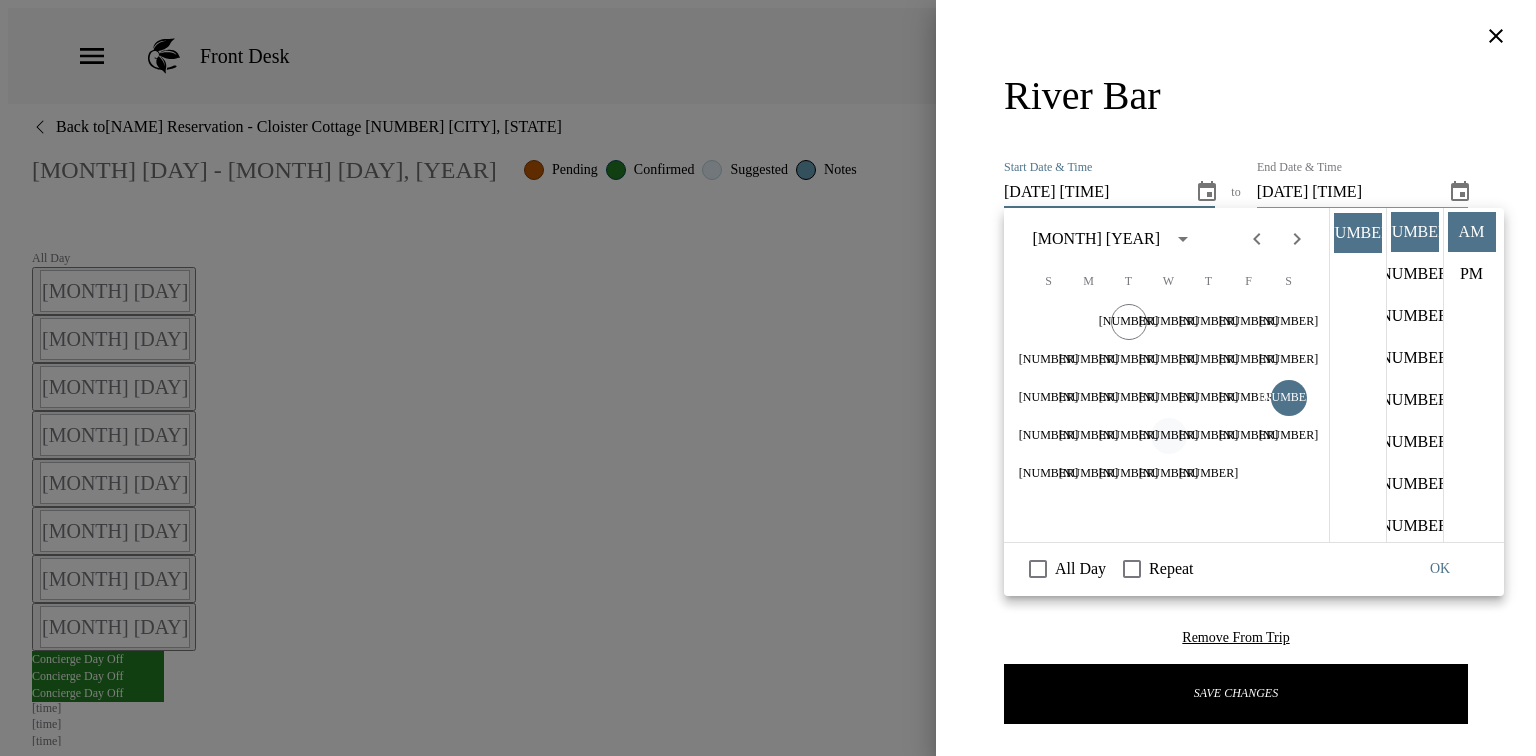 click on "23" at bounding box center (1169, 322) 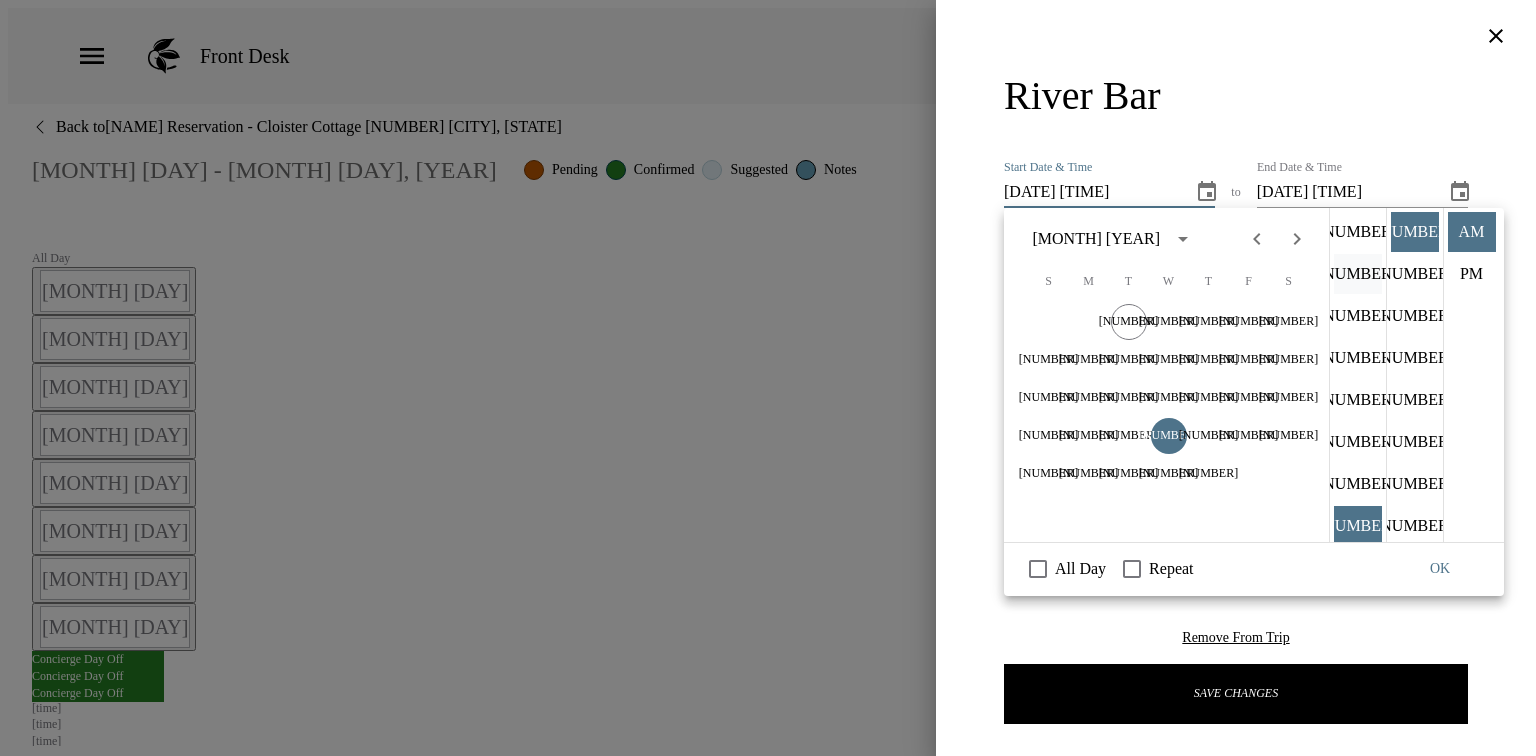 click on "05" at bounding box center [1358, 274] 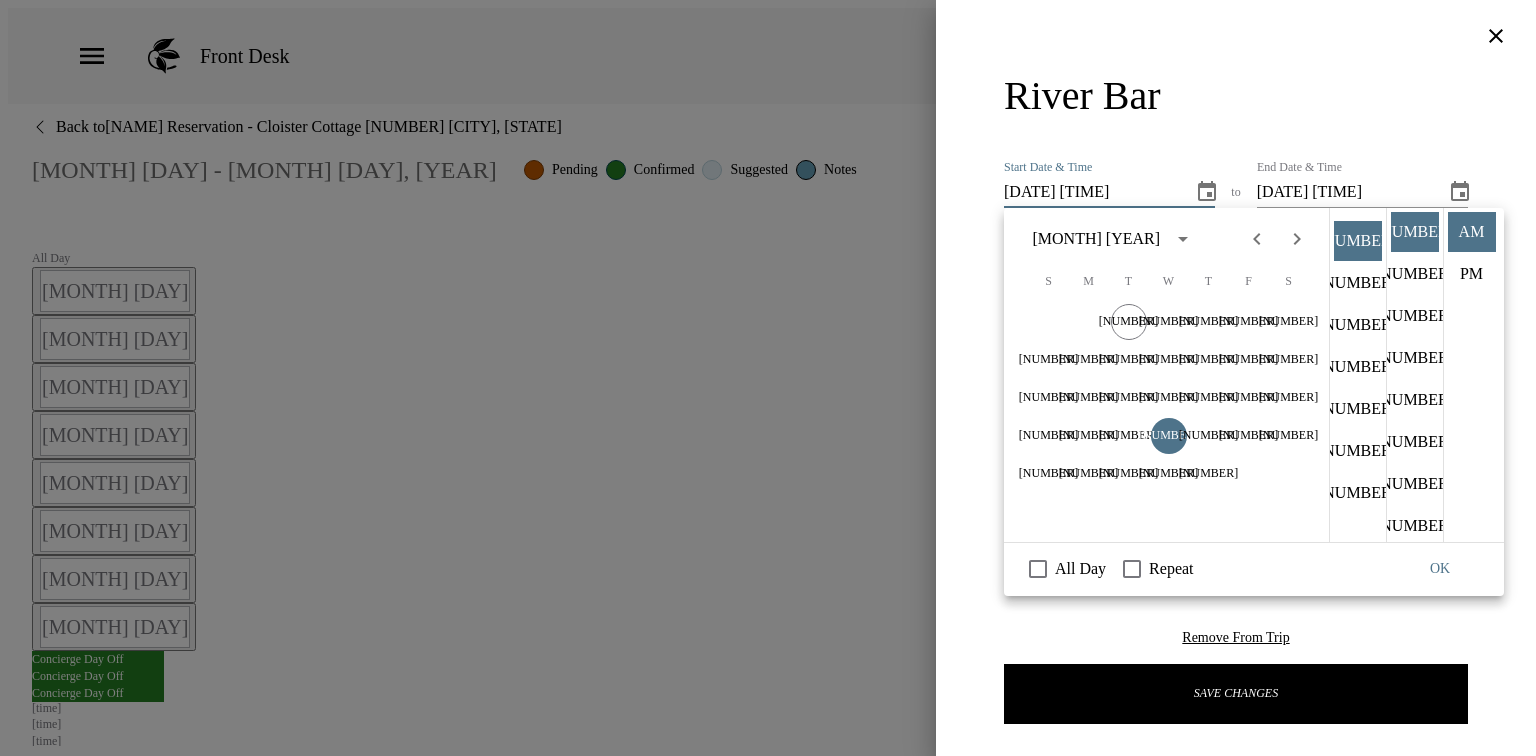 scroll, scrollTop: 209, scrollLeft: 0, axis: vertical 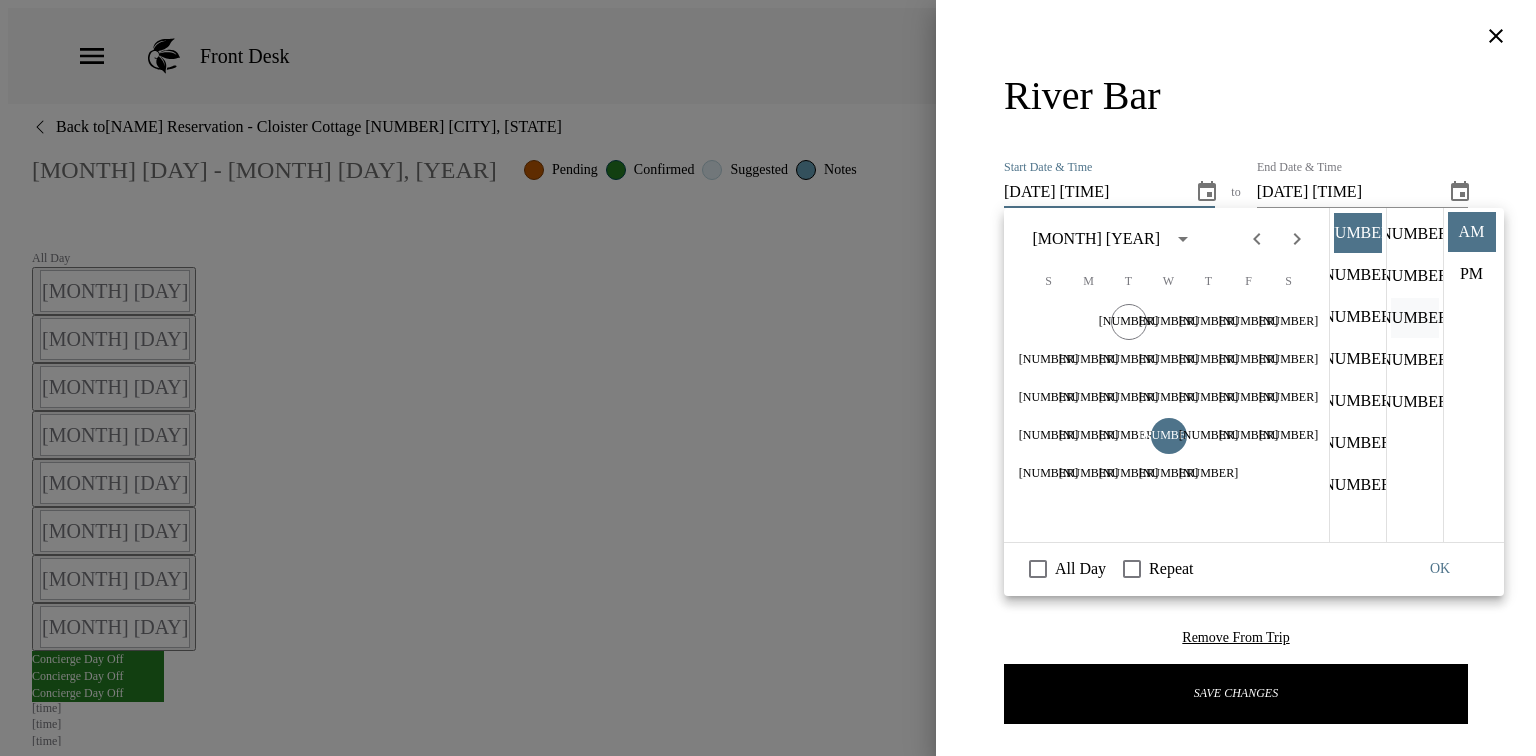 click on "45" at bounding box center [1415, 318] 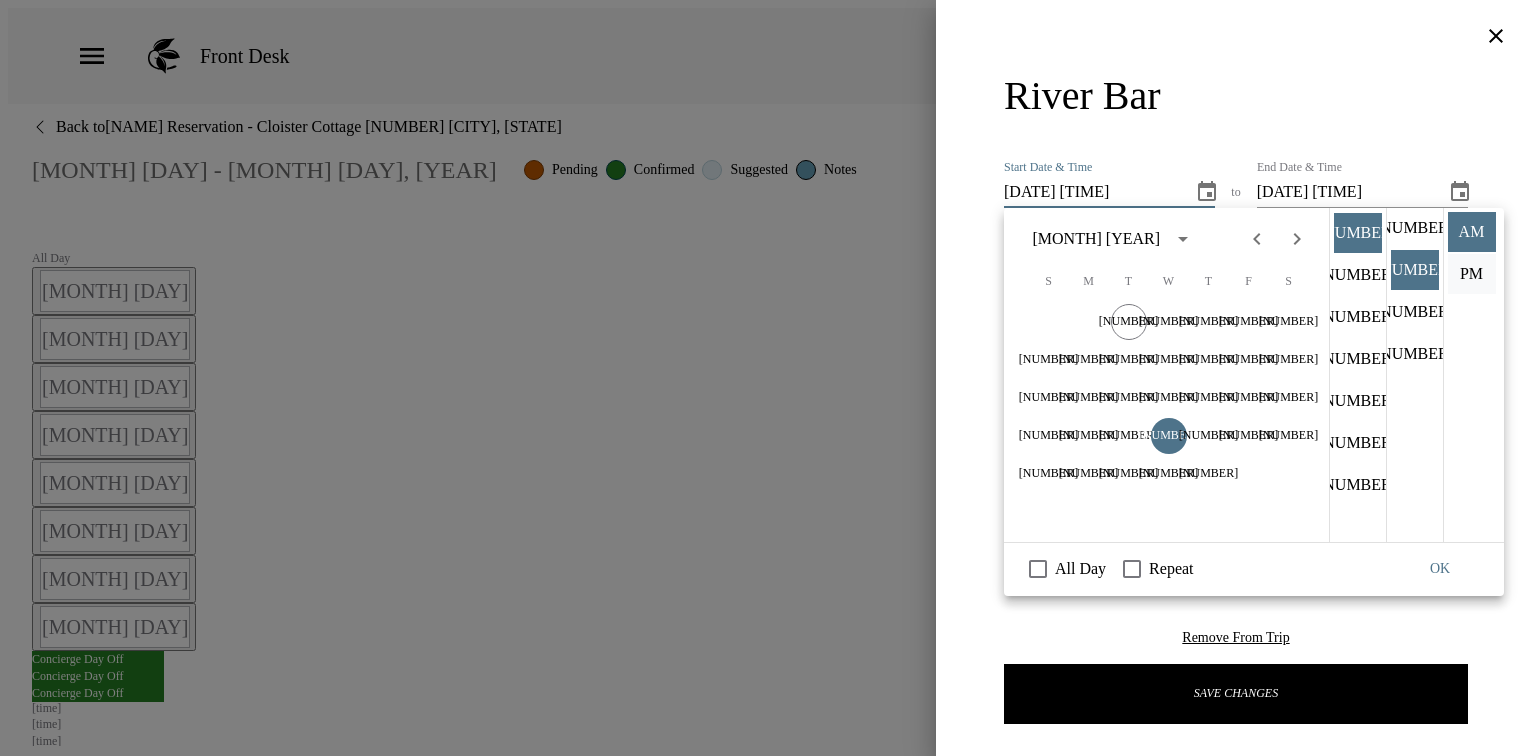 scroll, scrollTop: 377, scrollLeft: 0, axis: vertical 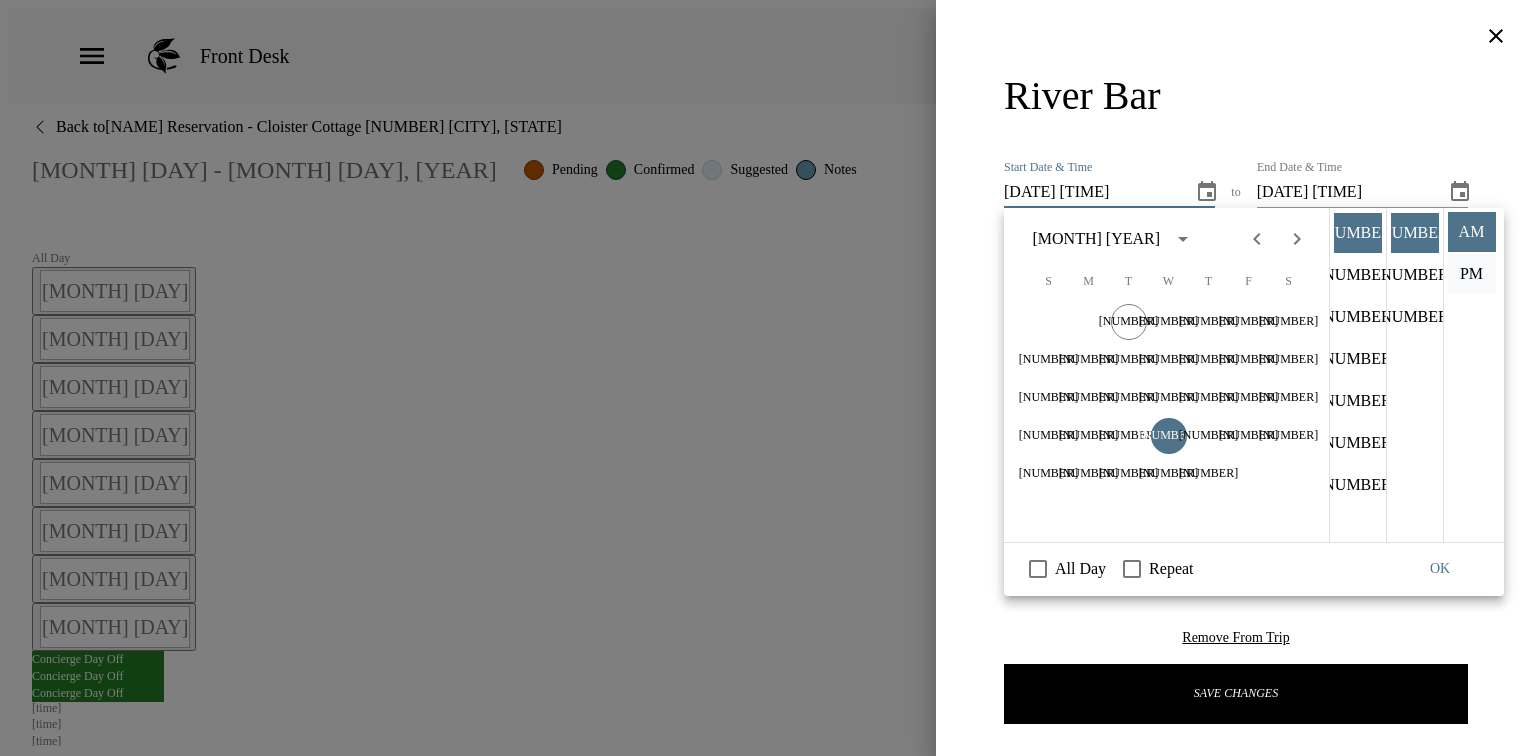 click on "PM" at bounding box center [1472, 274] 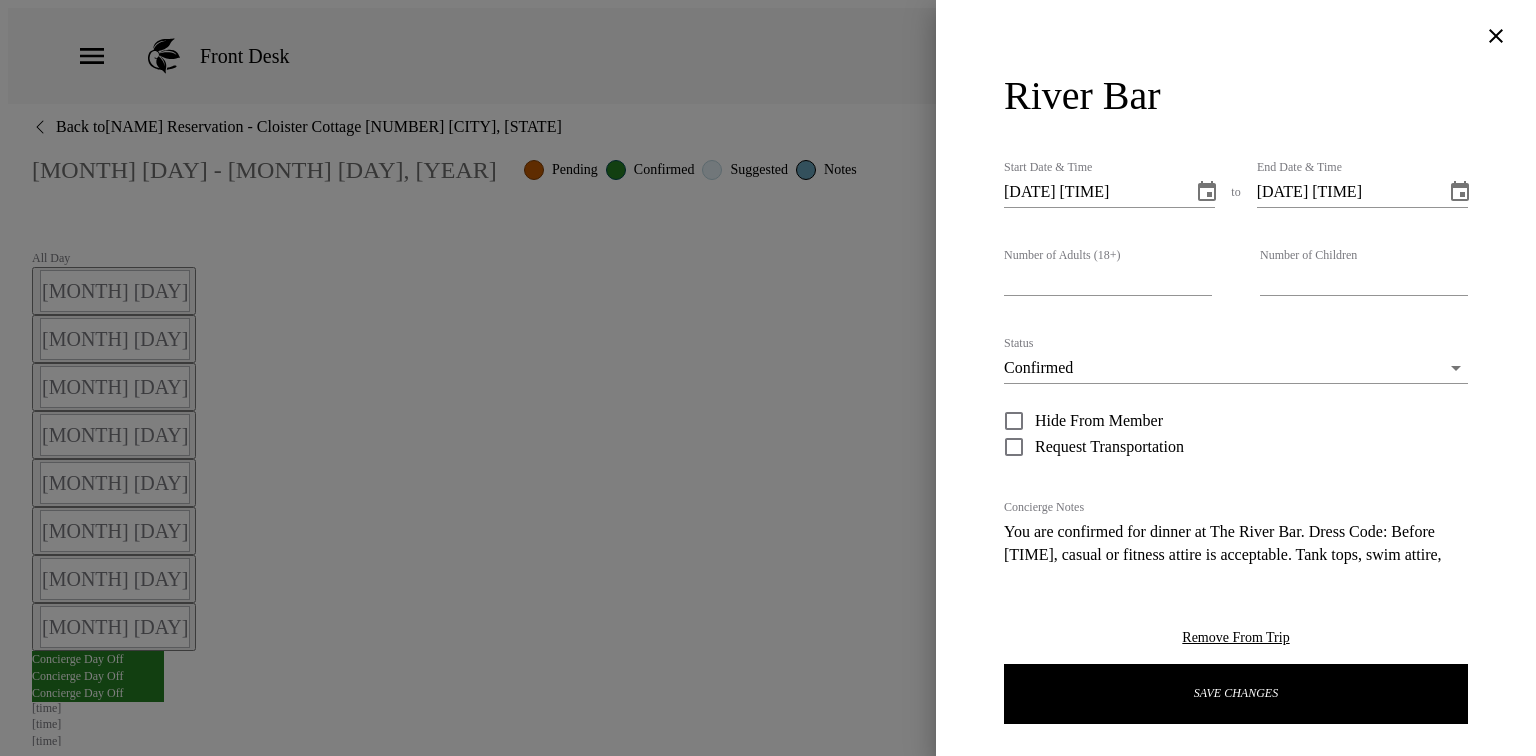scroll, scrollTop: 41, scrollLeft: 0, axis: vertical 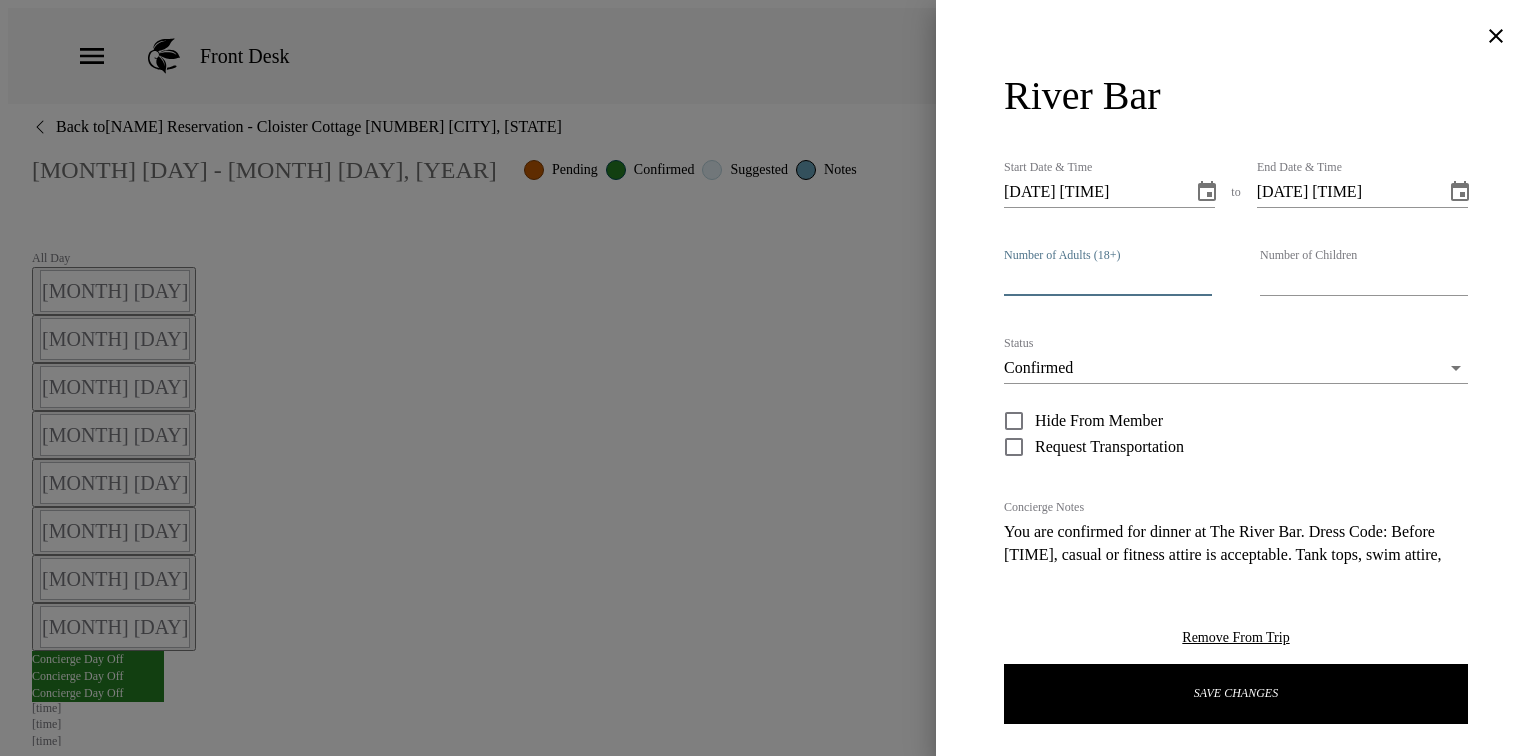 click on "2" at bounding box center (1108, 280) 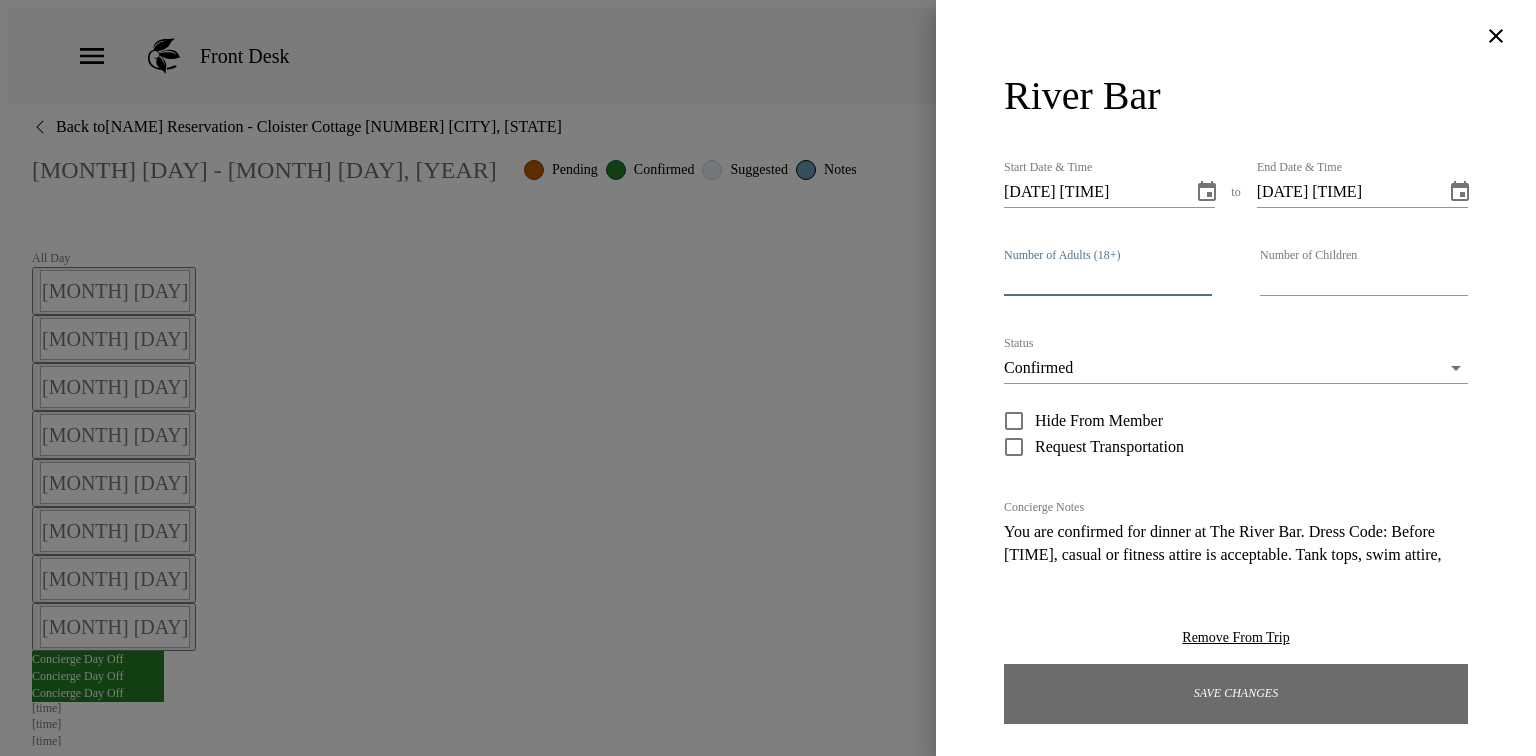 click on "Save Changes" at bounding box center [1236, 694] 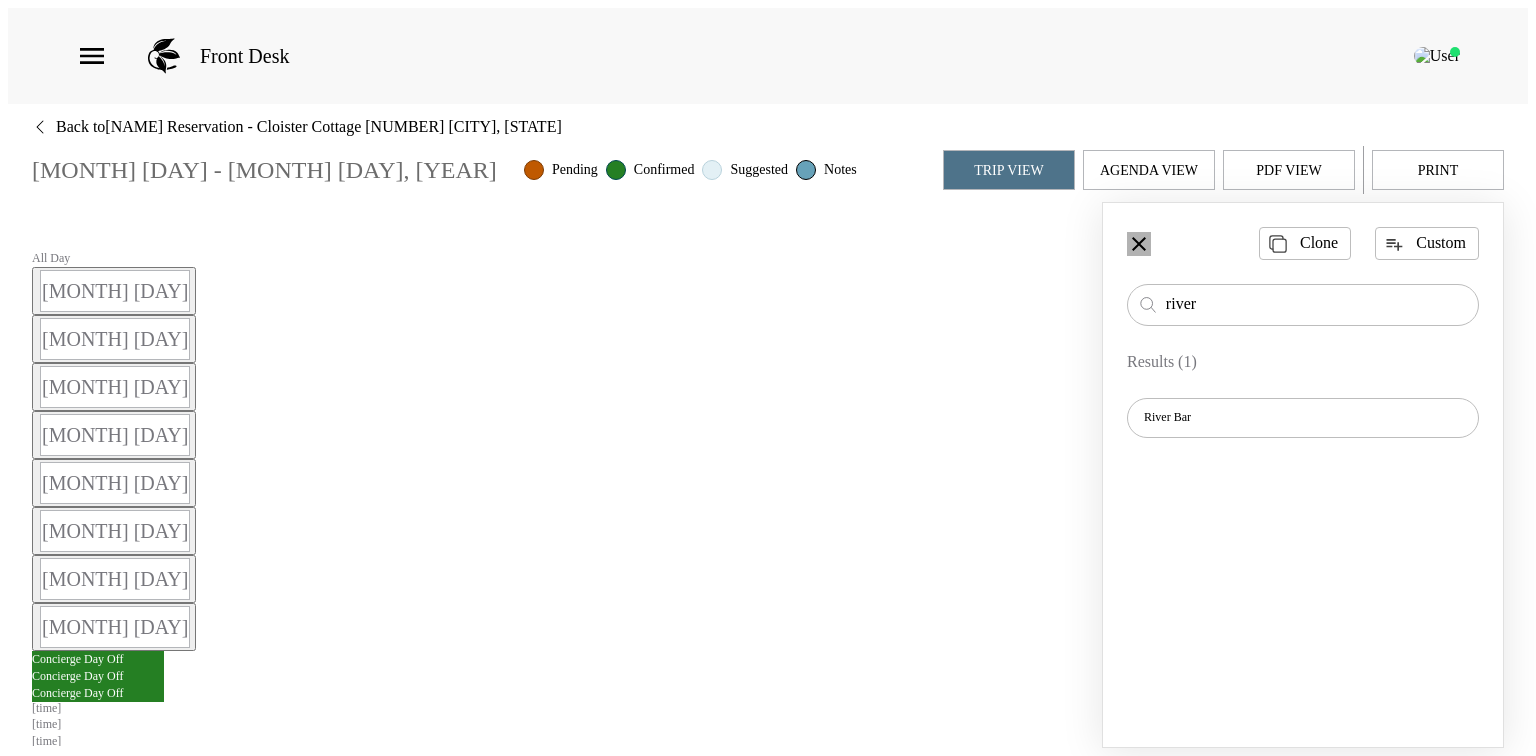 click at bounding box center (1139, 244) 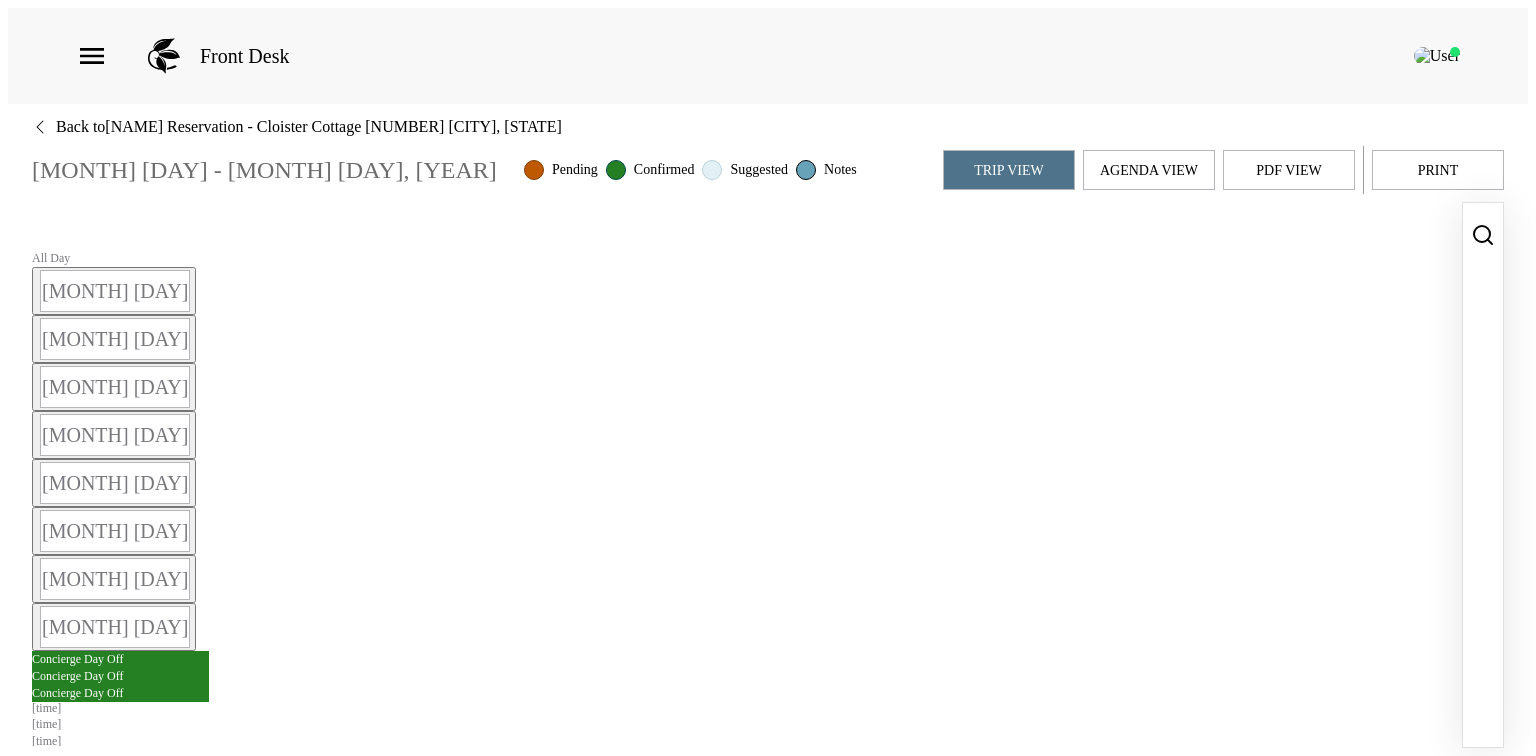 drag, startPoint x: 748, startPoint y: 486, endPoint x: 798, endPoint y: 365, distance: 130.92365 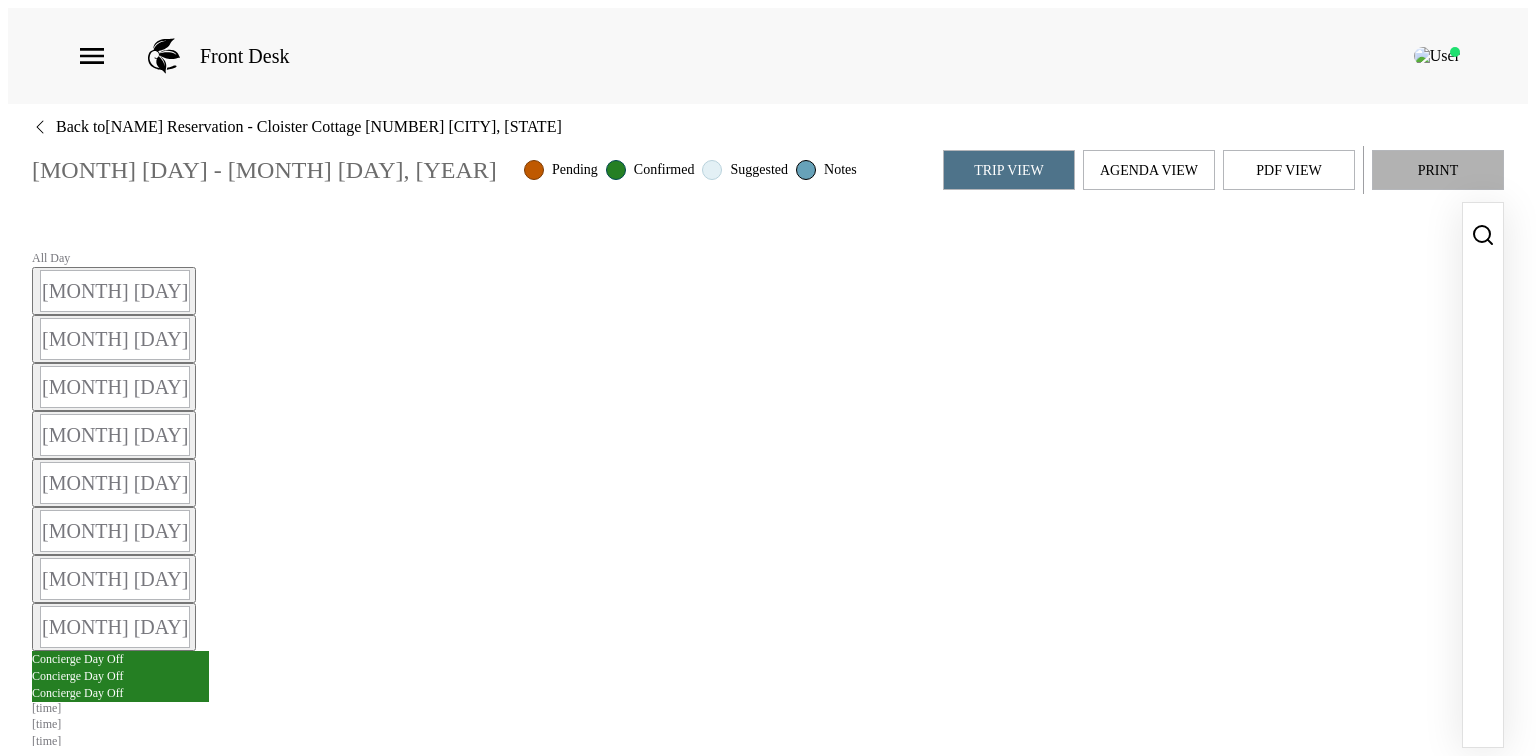 click on "Print" at bounding box center [1438, 170] 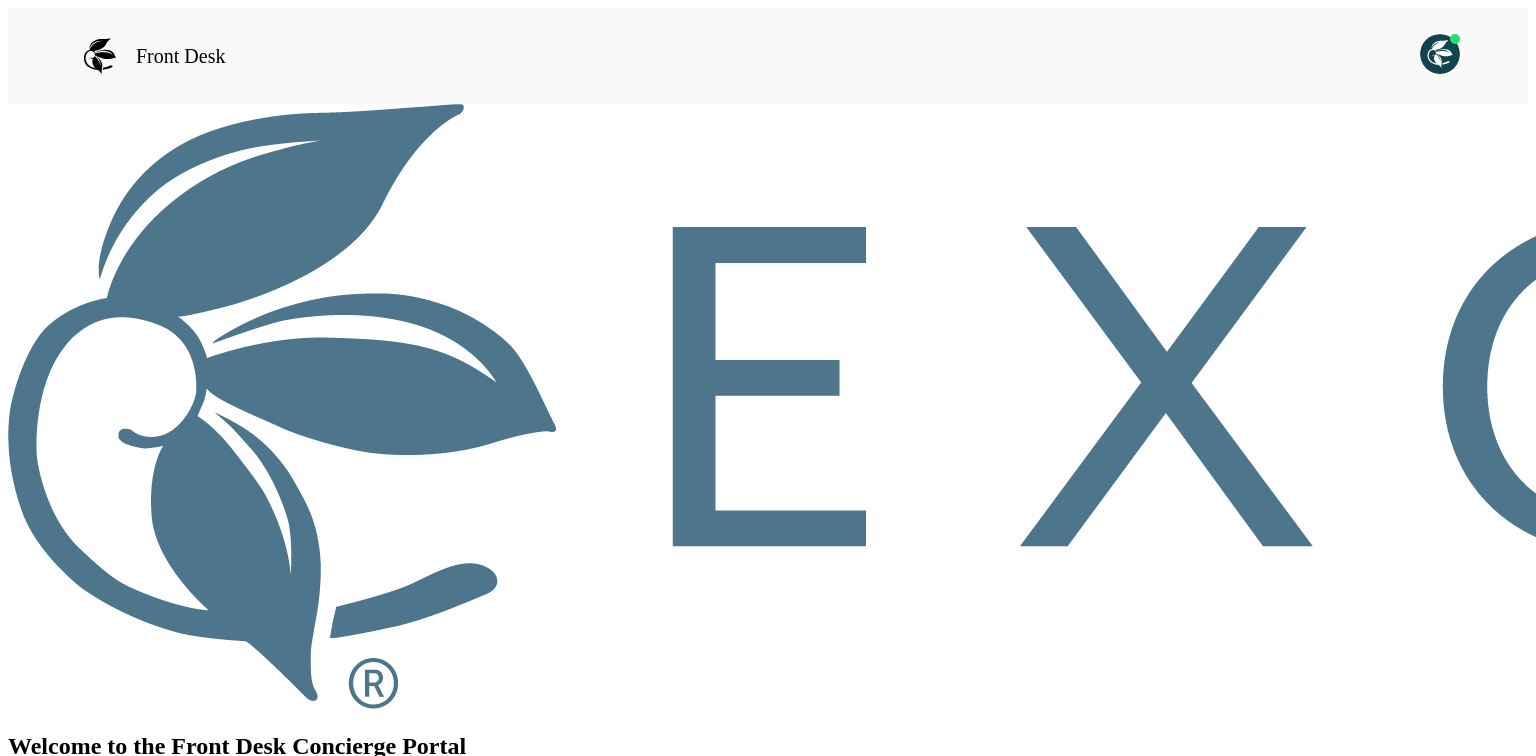 scroll, scrollTop: 0, scrollLeft: 0, axis: both 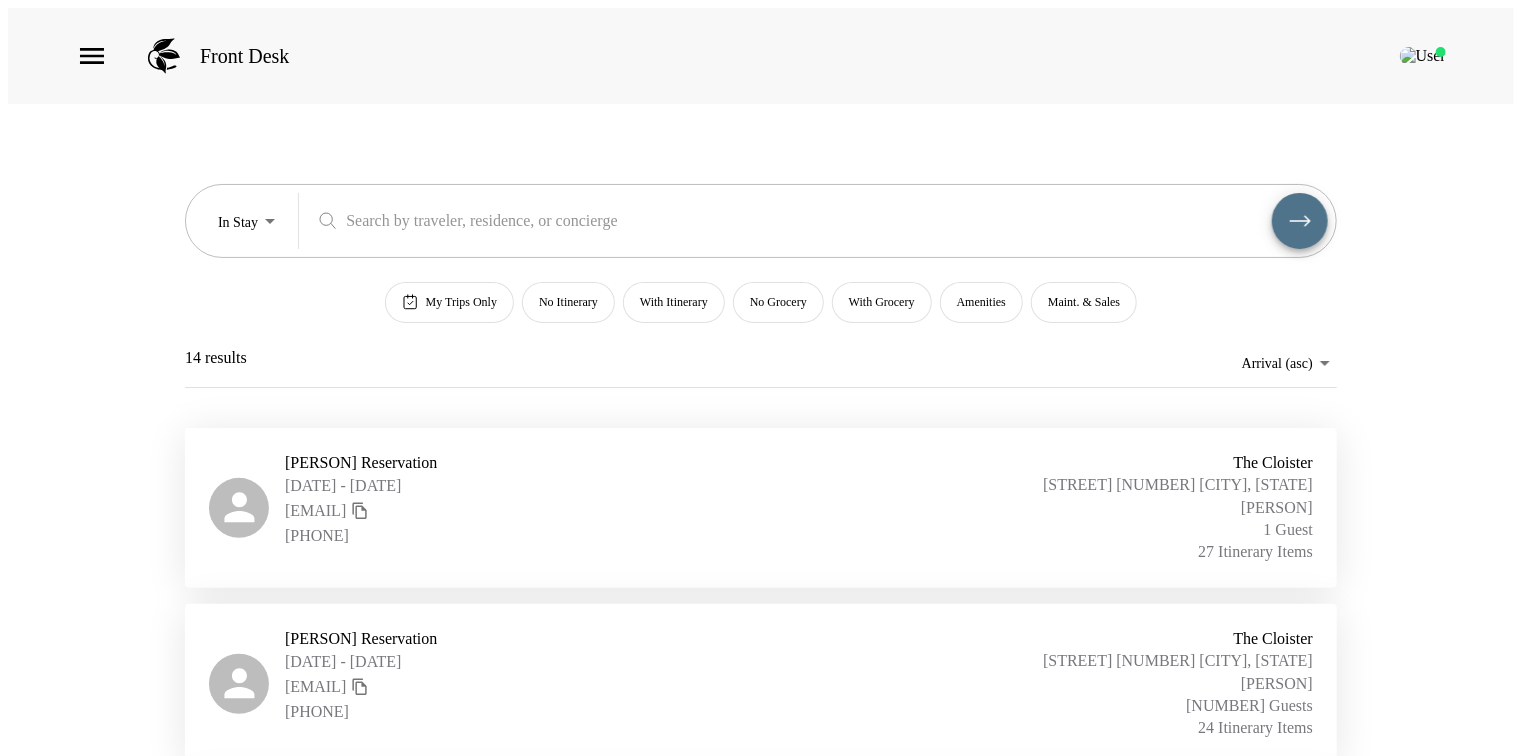 click on "Front Desk" at bounding box center (182, 56) 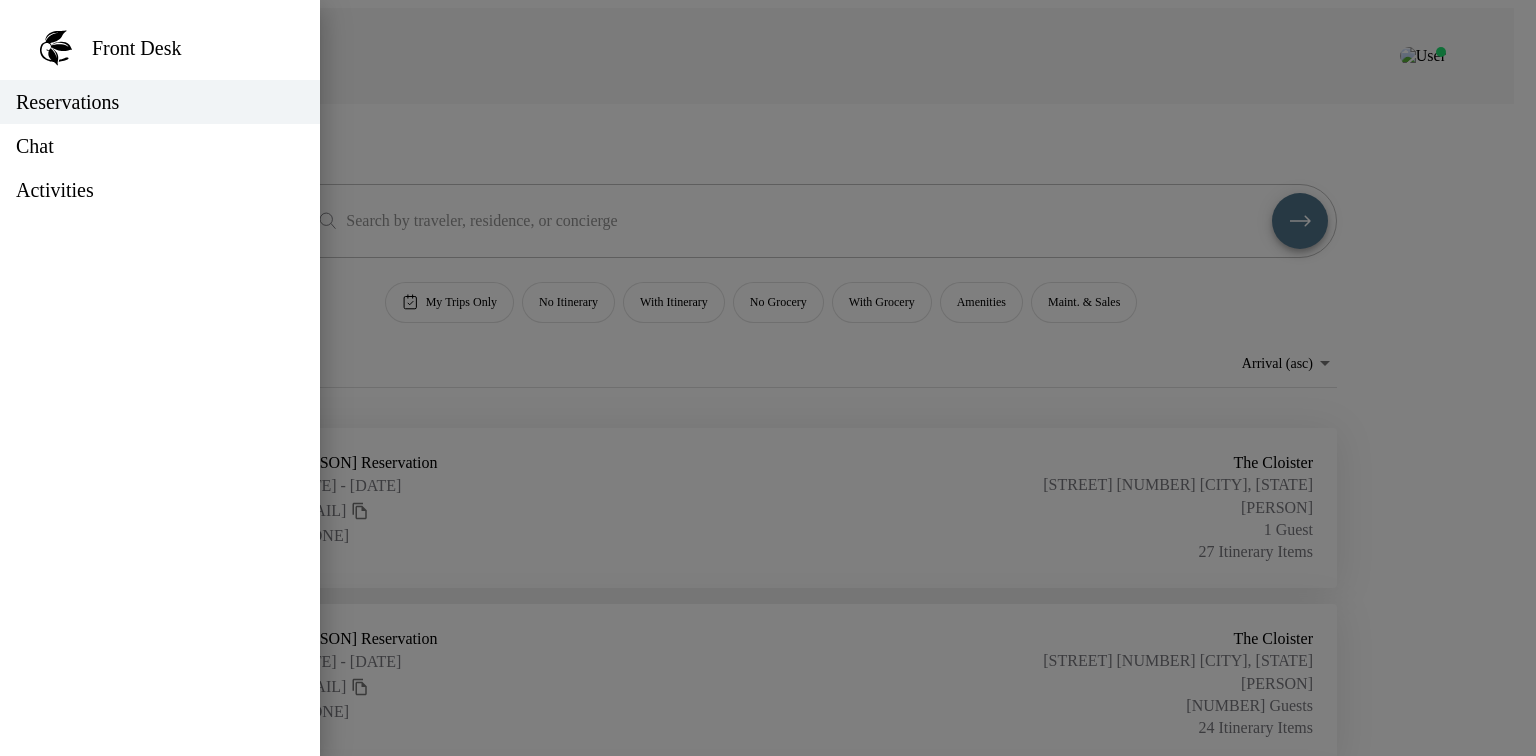 click on "Chat" at bounding box center [35, 146] 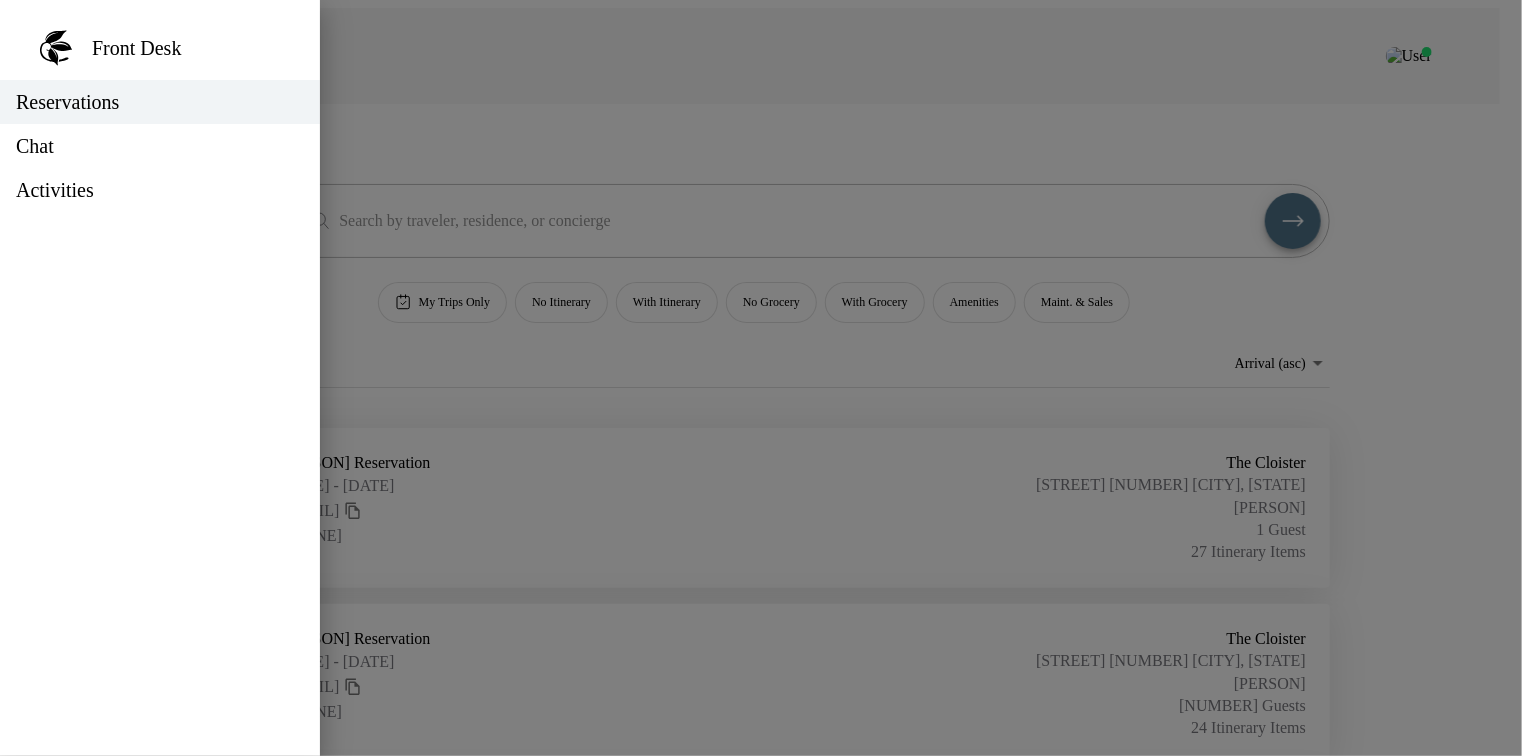 type 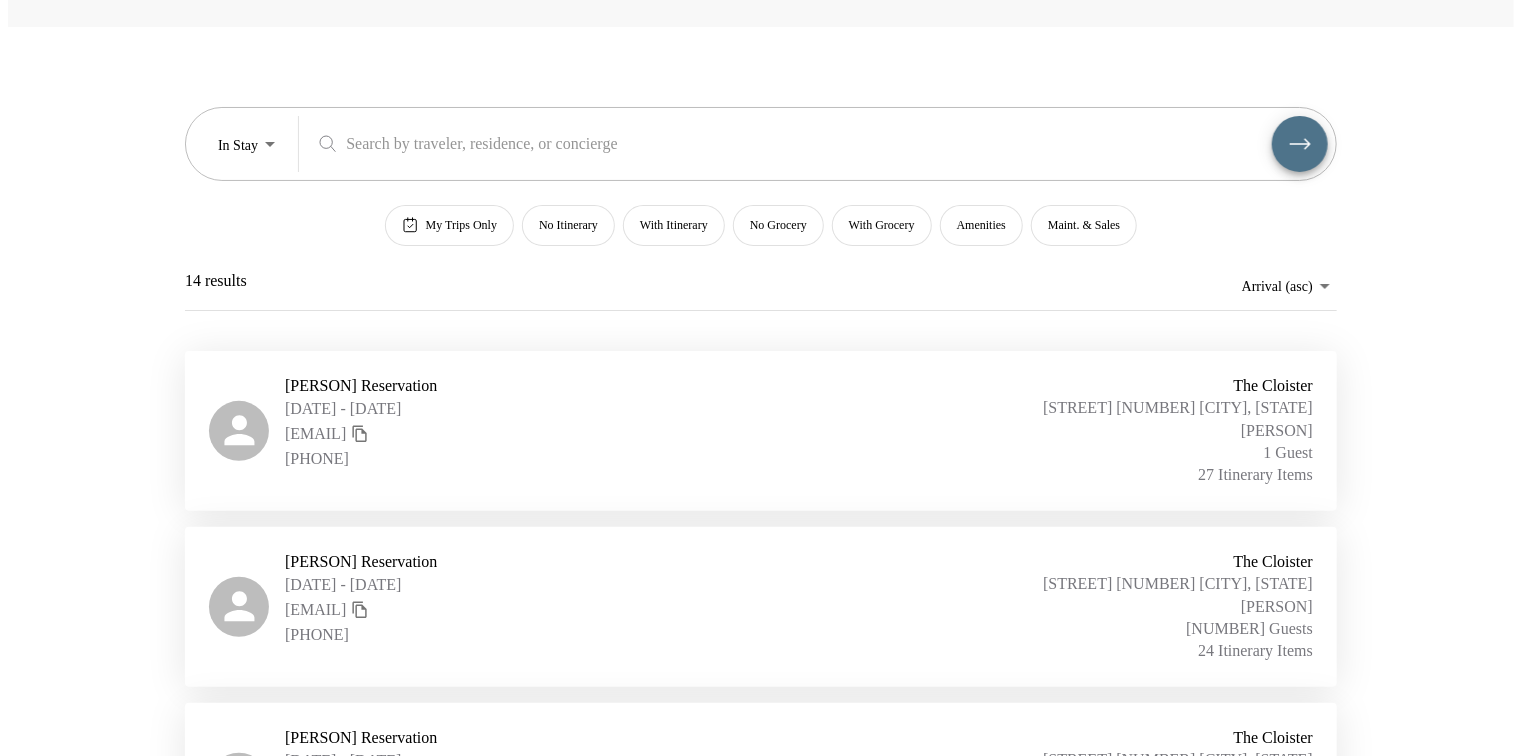 scroll, scrollTop: 80, scrollLeft: 0, axis: vertical 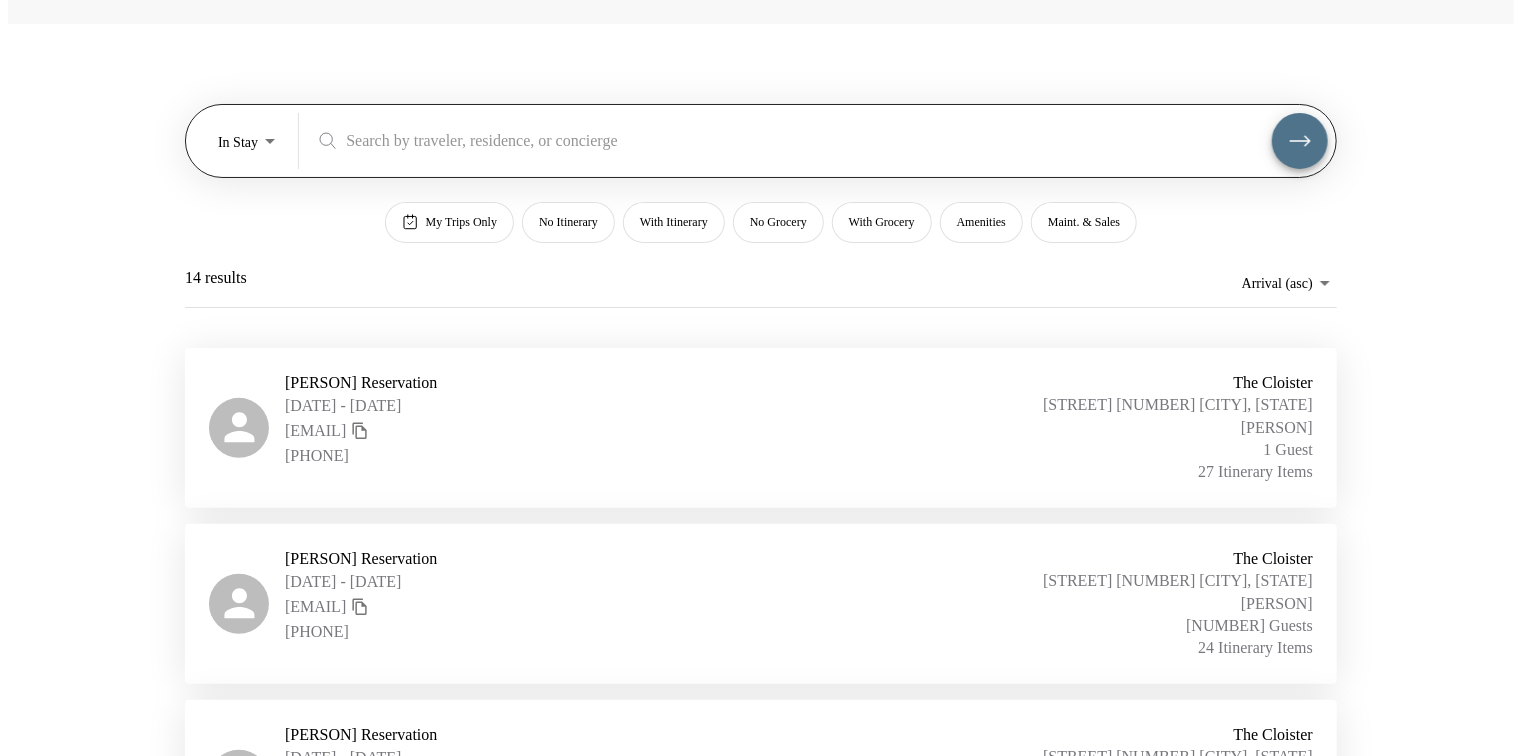 click on "​" at bounding box center (821, 141) 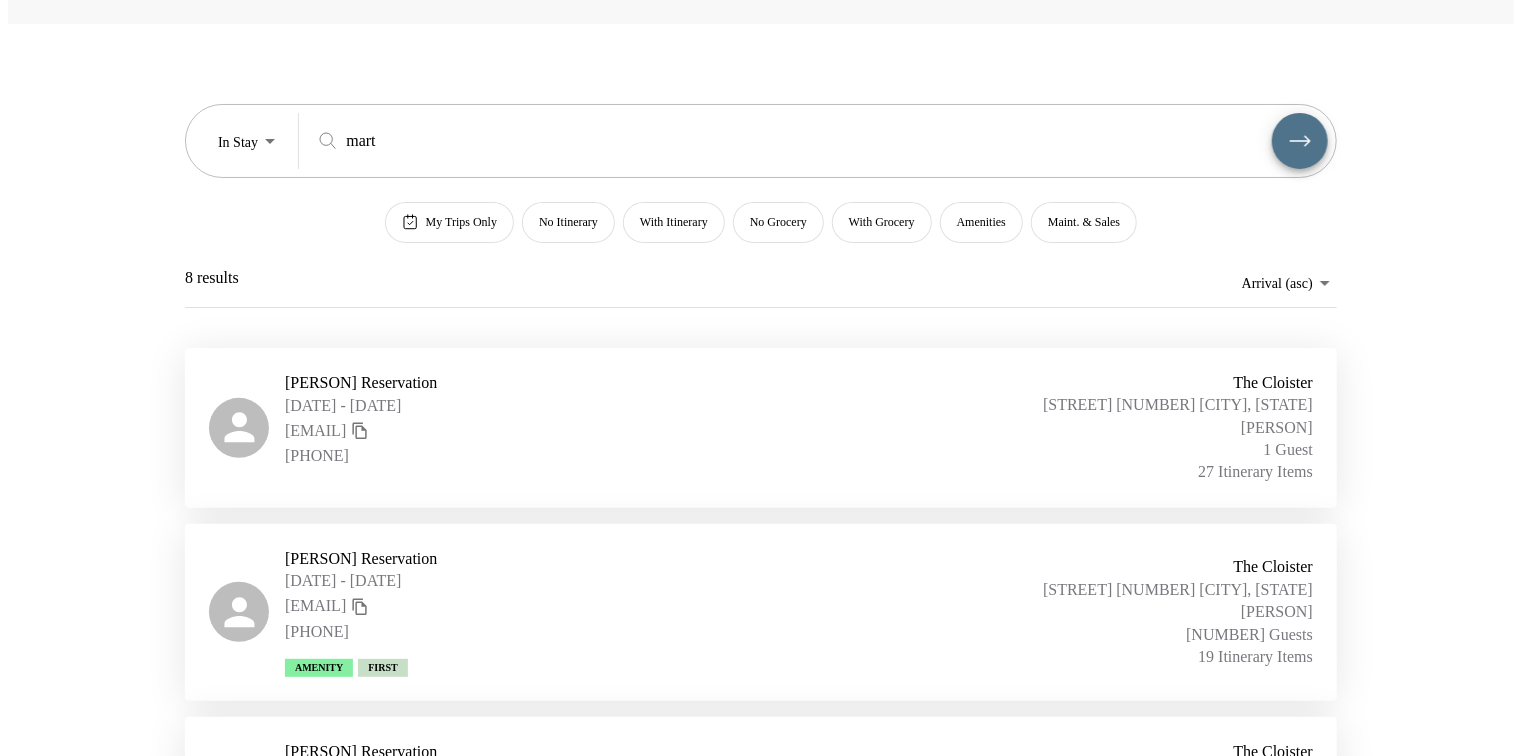 type on "mart" 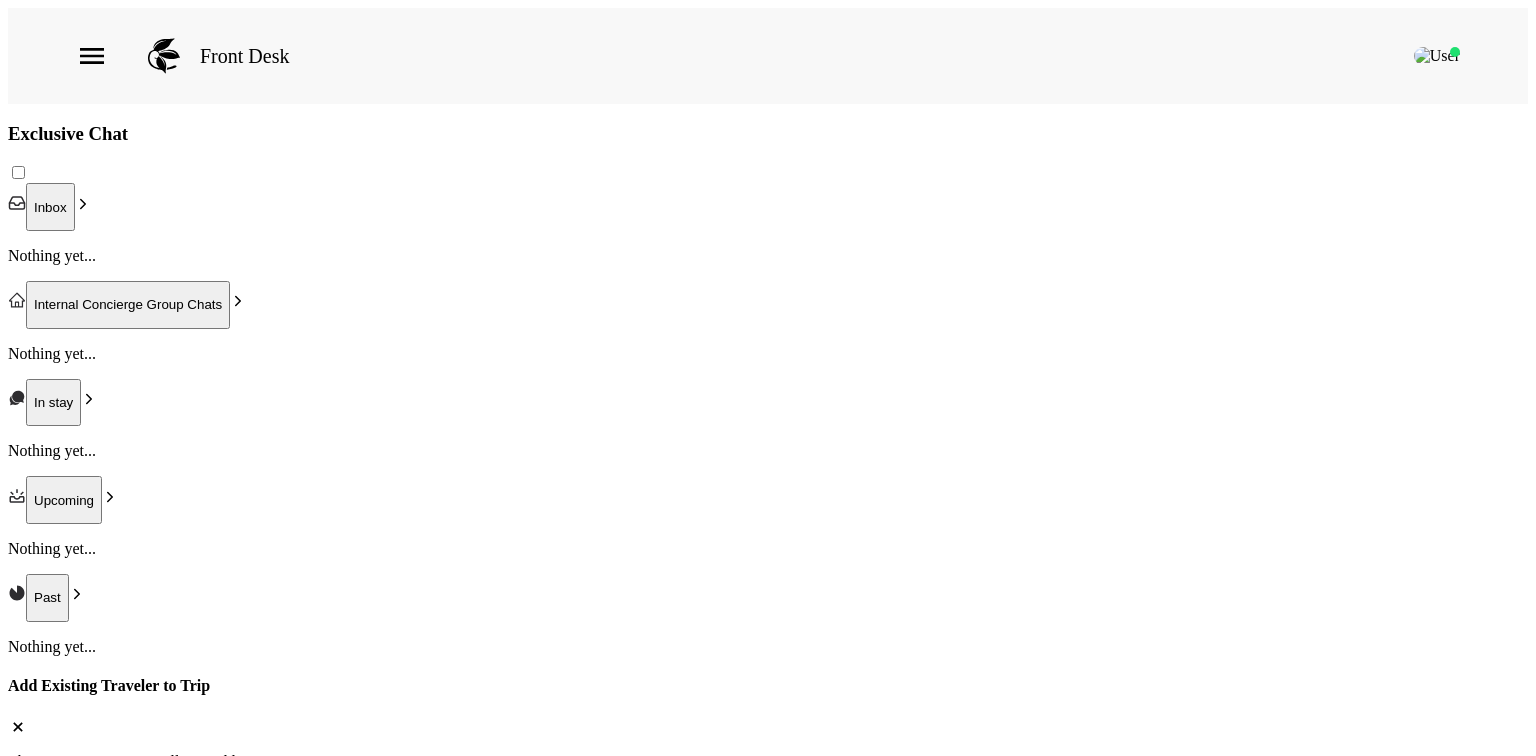 scroll, scrollTop: 0, scrollLeft: 0, axis: both 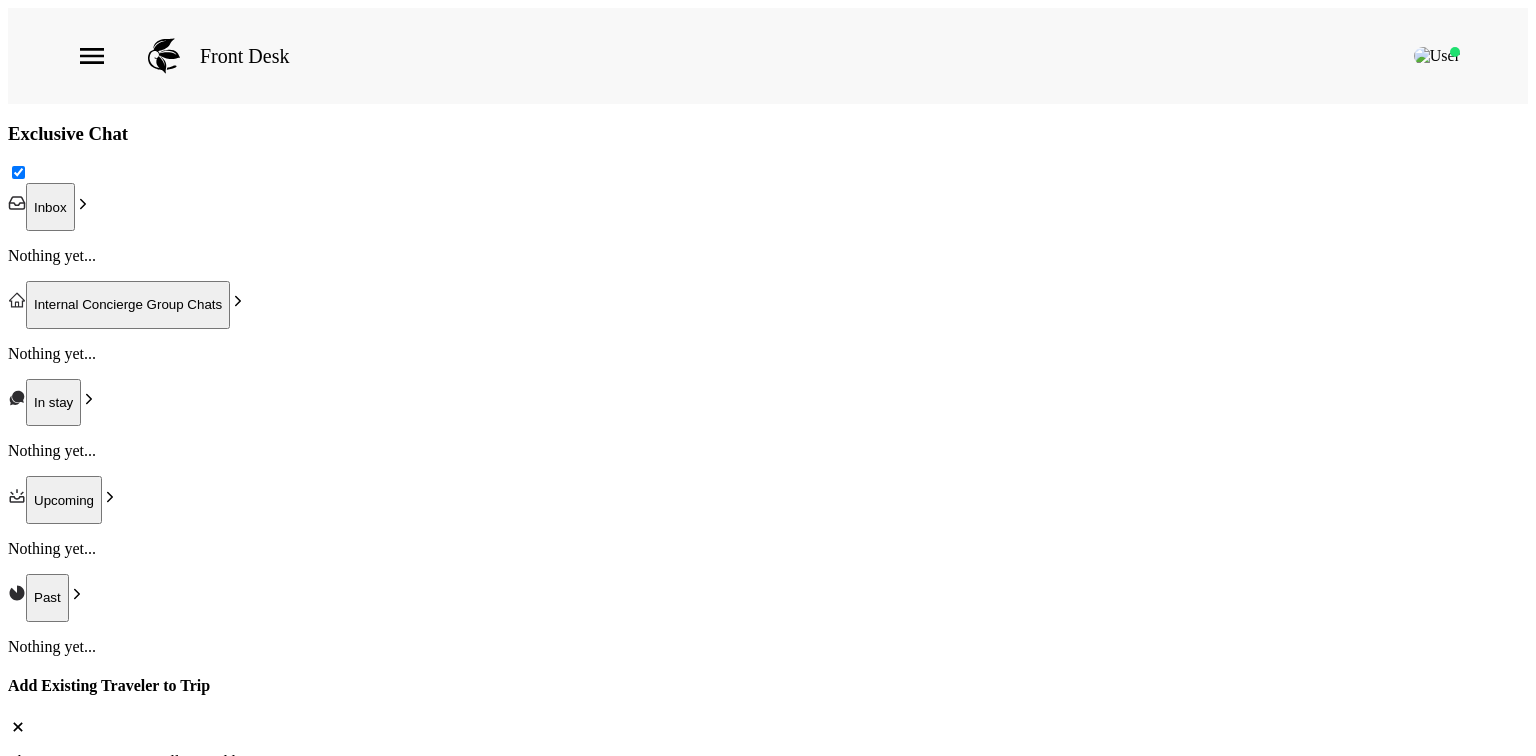 click at bounding box center (28, 173) 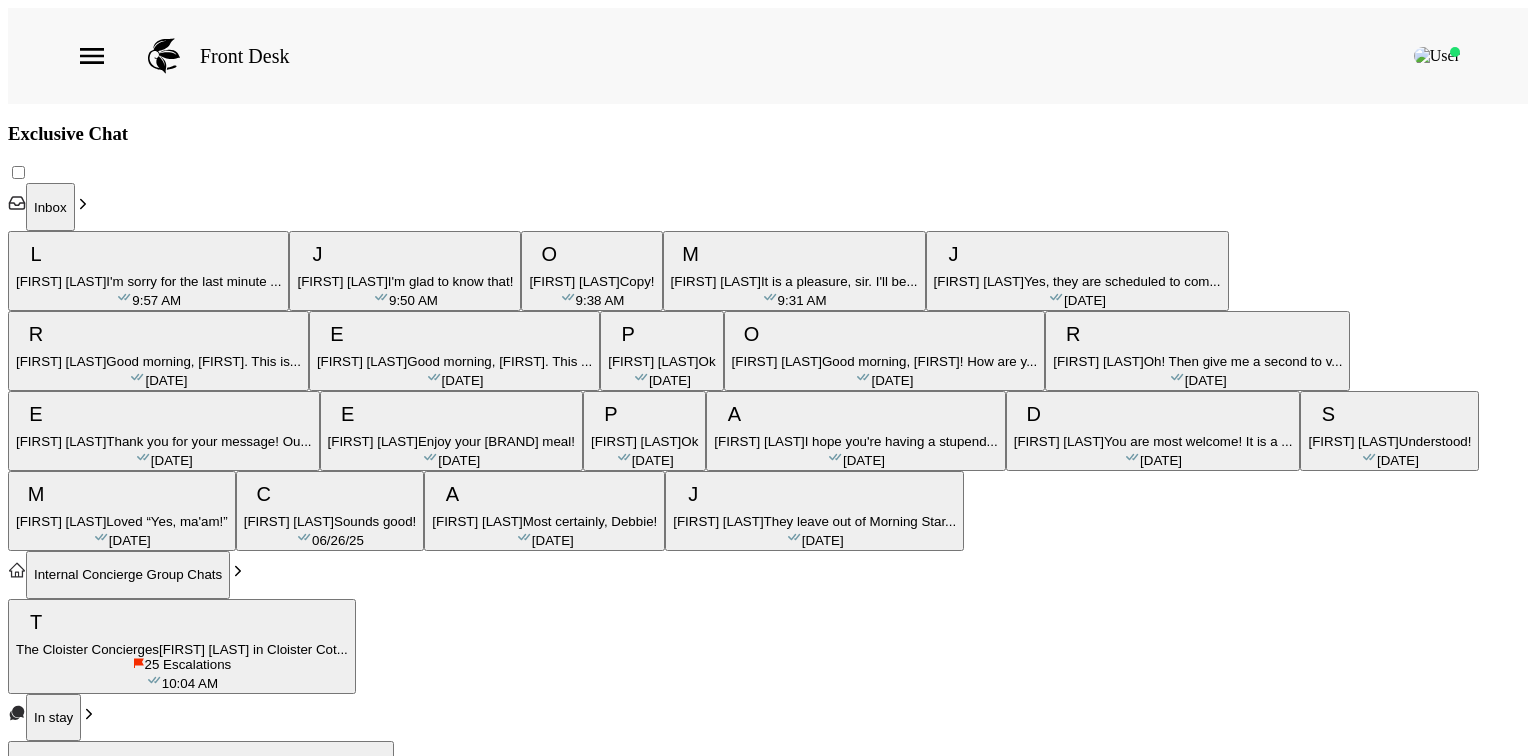 click at bounding box center (28, 173) 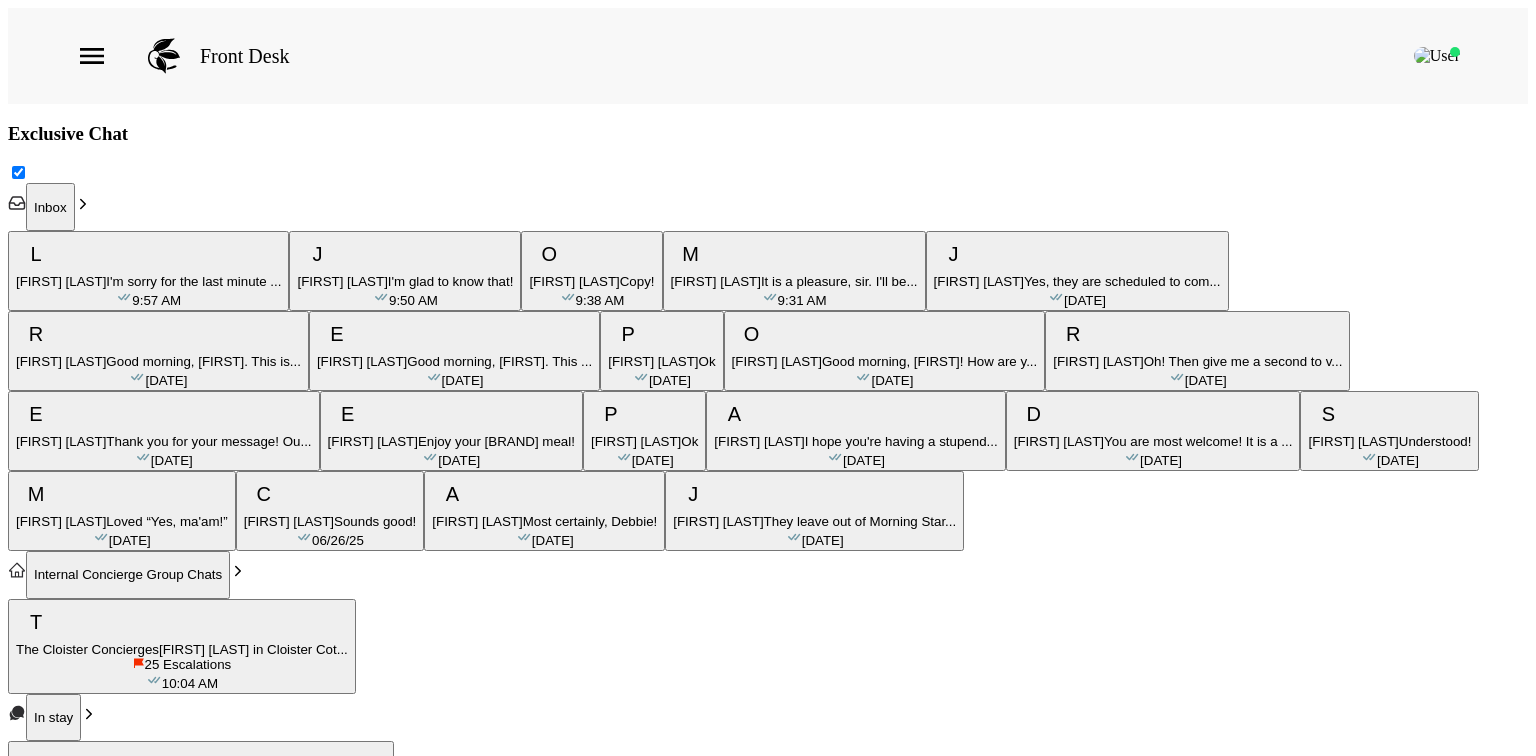 click on "[FIRST] [LAST] I'm sorry for the last minute ... [TIME]" at bounding box center [148, 271] 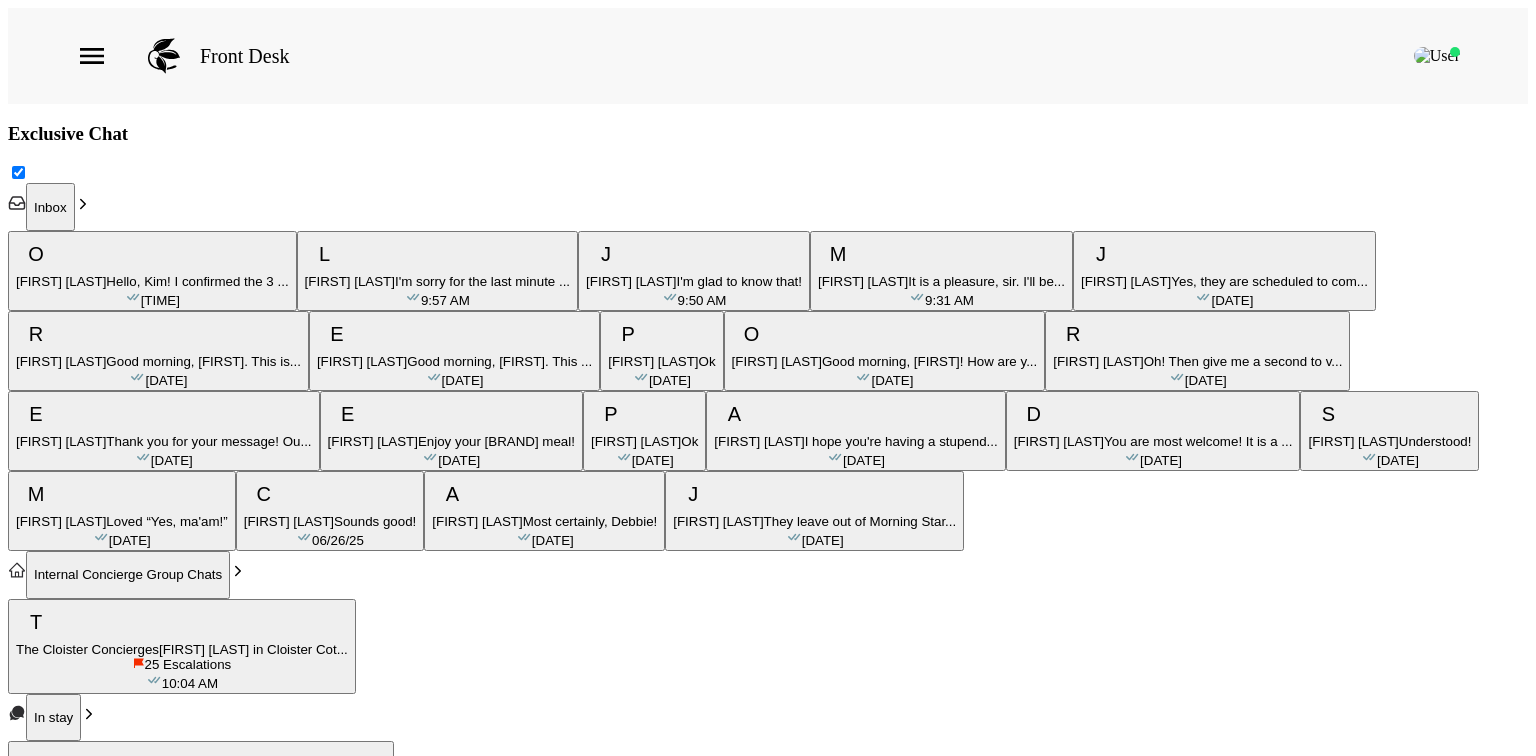 click on "[FIRST] [LAST]" at bounding box center (61, 281) 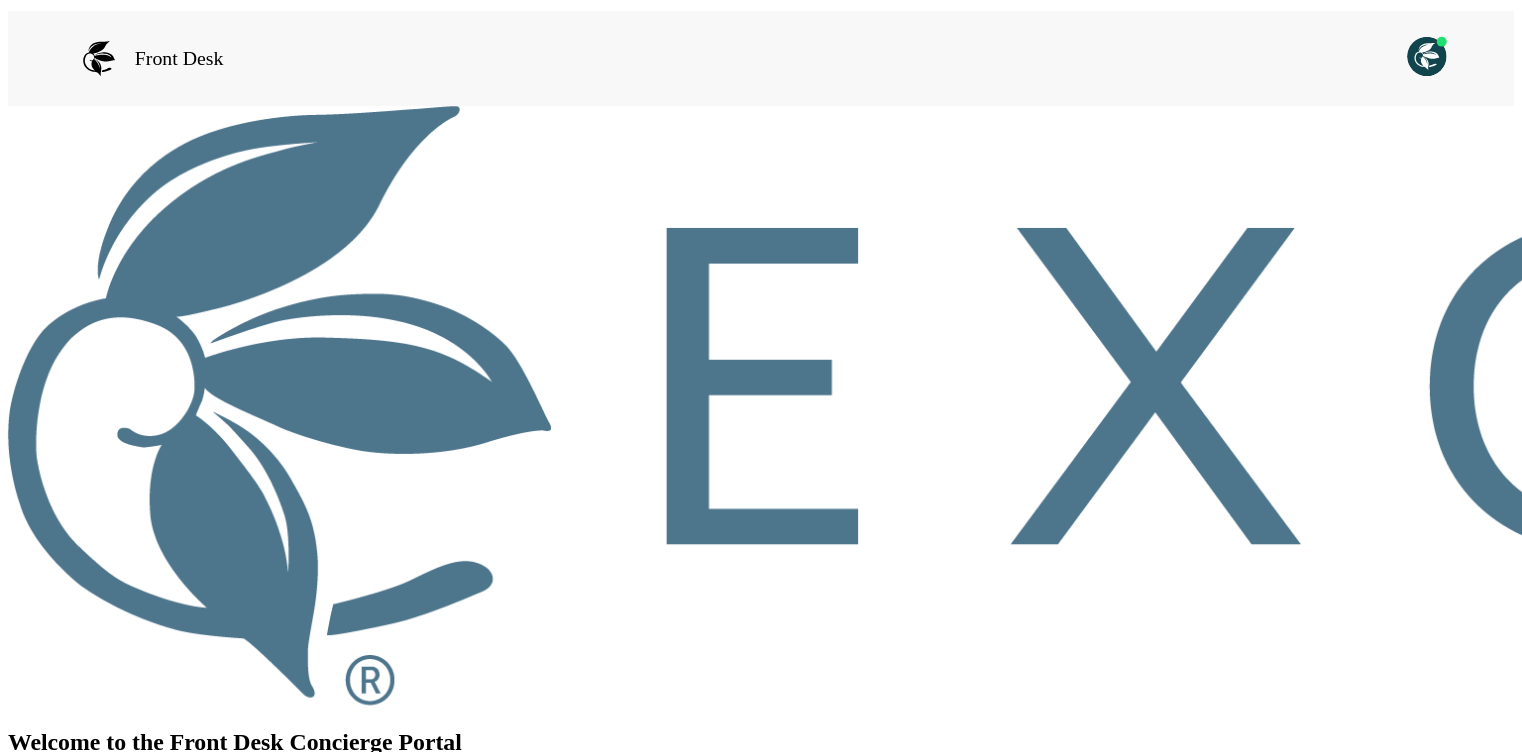 scroll, scrollTop: 0, scrollLeft: 0, axis: both 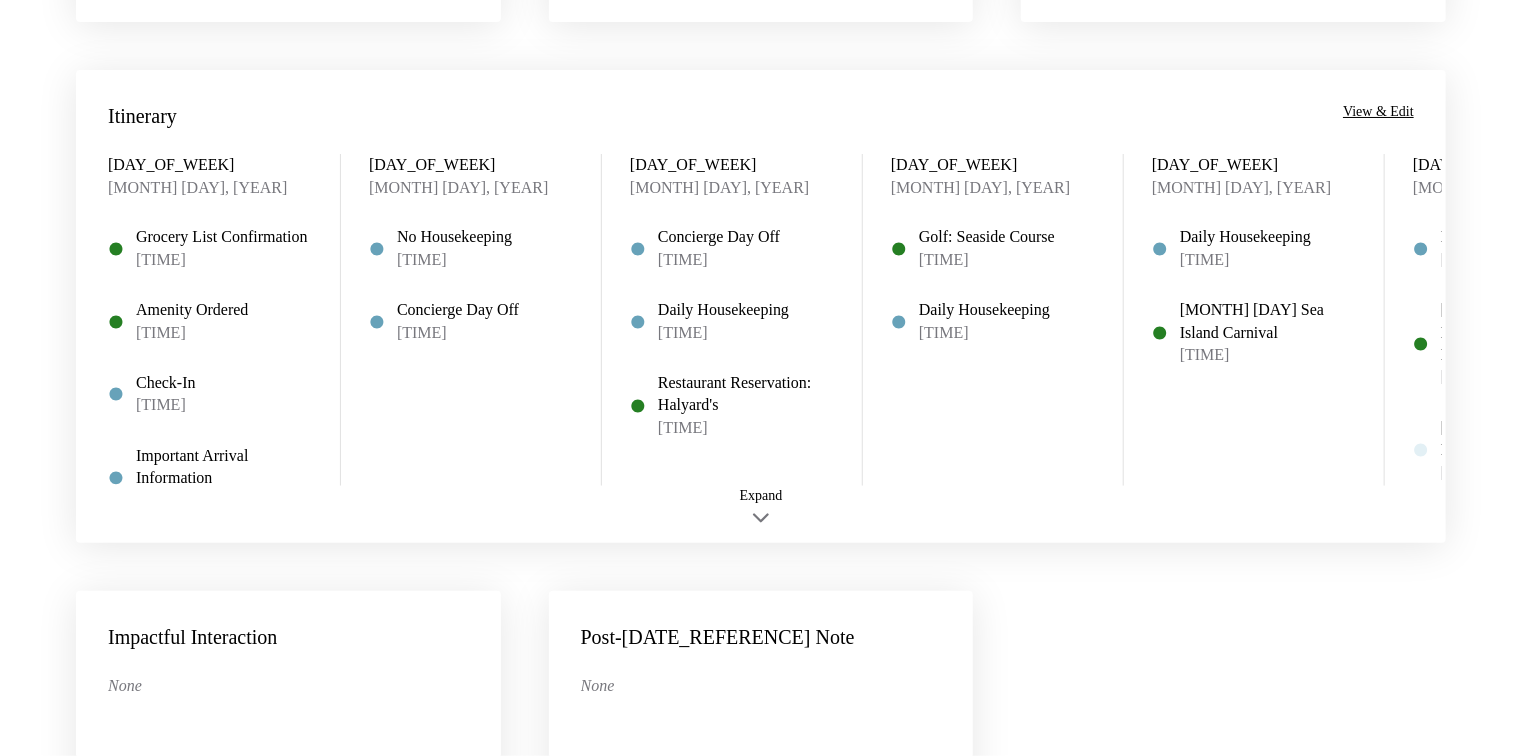 drag, startPoint x: 30, startPoint y: 305, endPoint x: 27, endPoint y: 358, distance: 53.08484 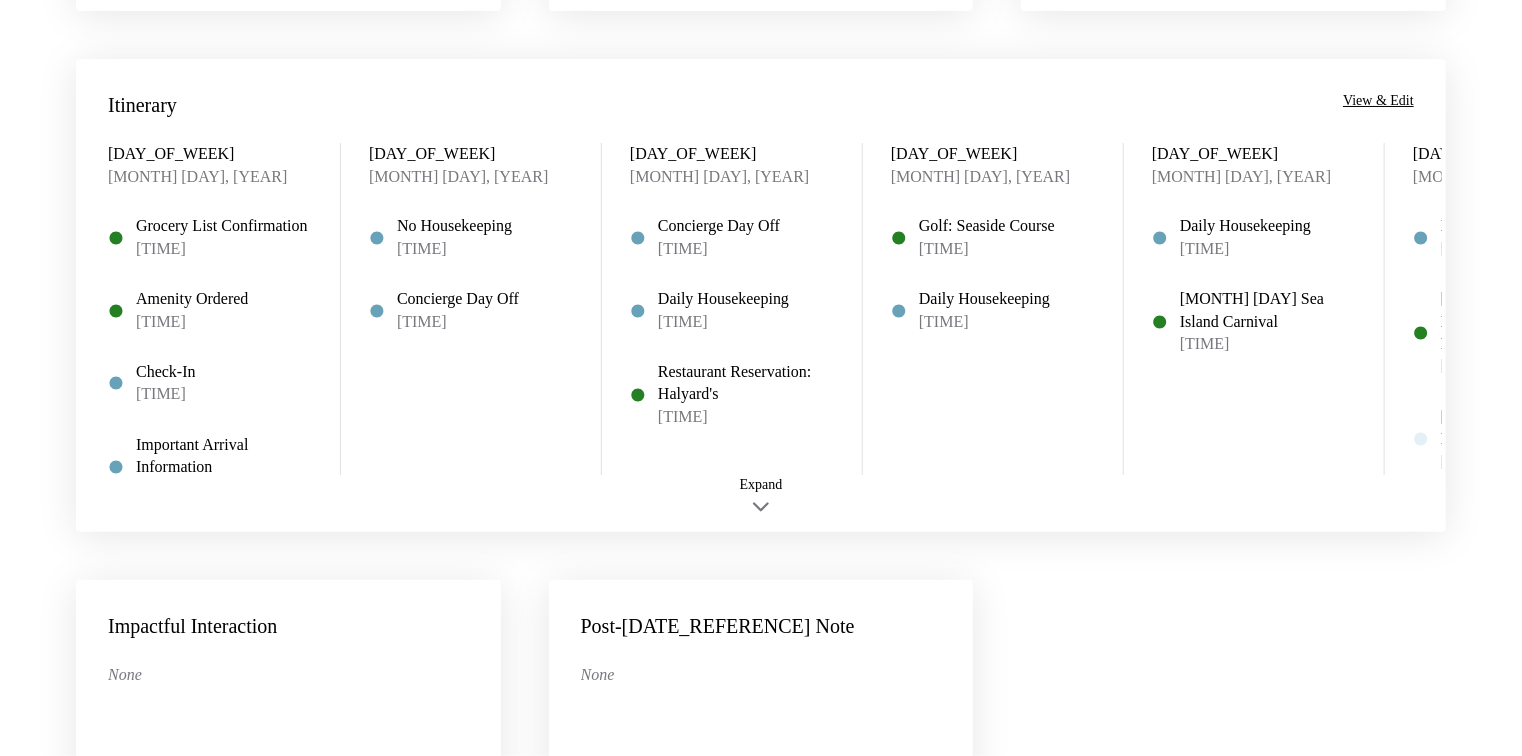 click at bounding box center [761, 507] 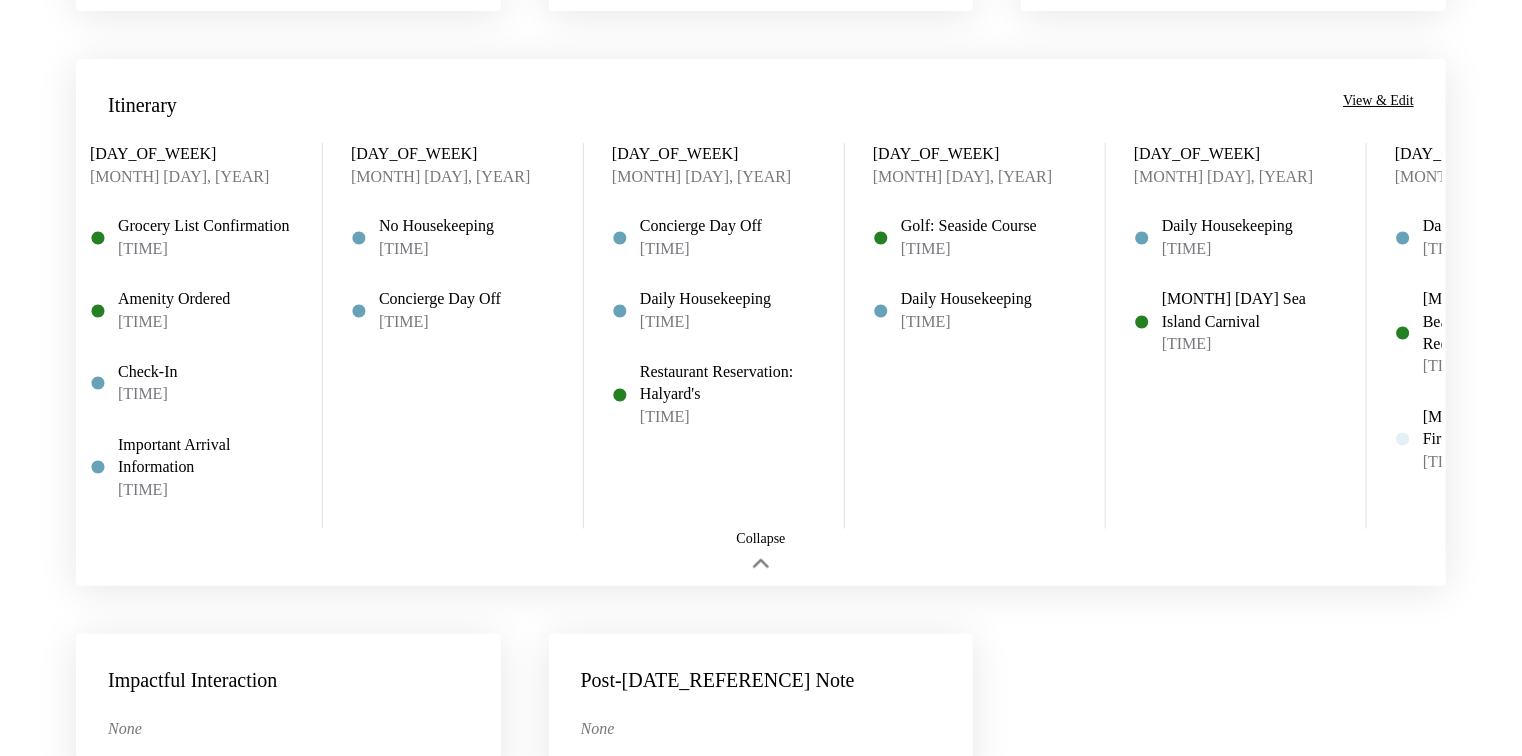 scroll, scrollTop: 0, scrollLeft: 24, axis: horizontal 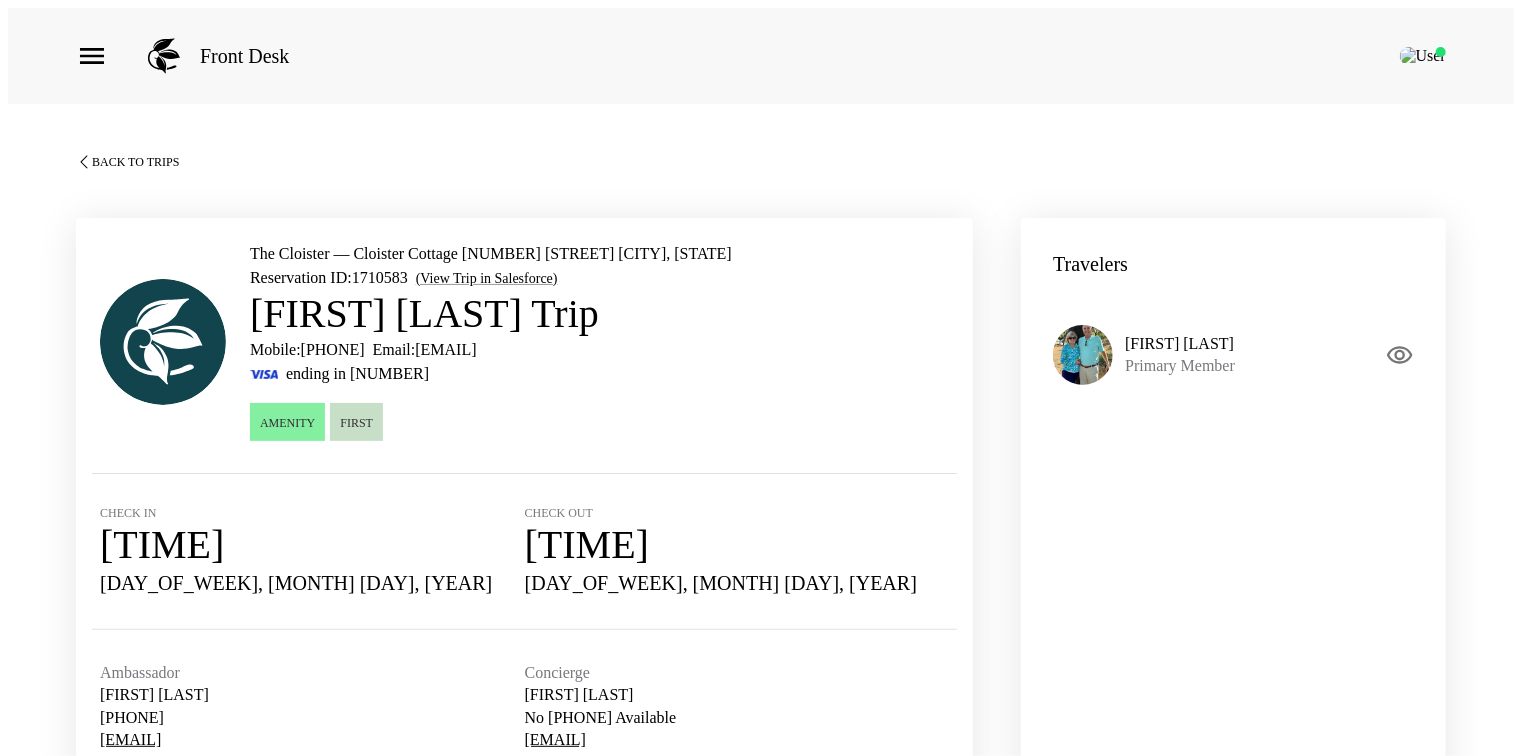 drag, startPoint x: 508, startPoint y: 383, endPoint x: 508, endPoint y: 67, distance: 316 